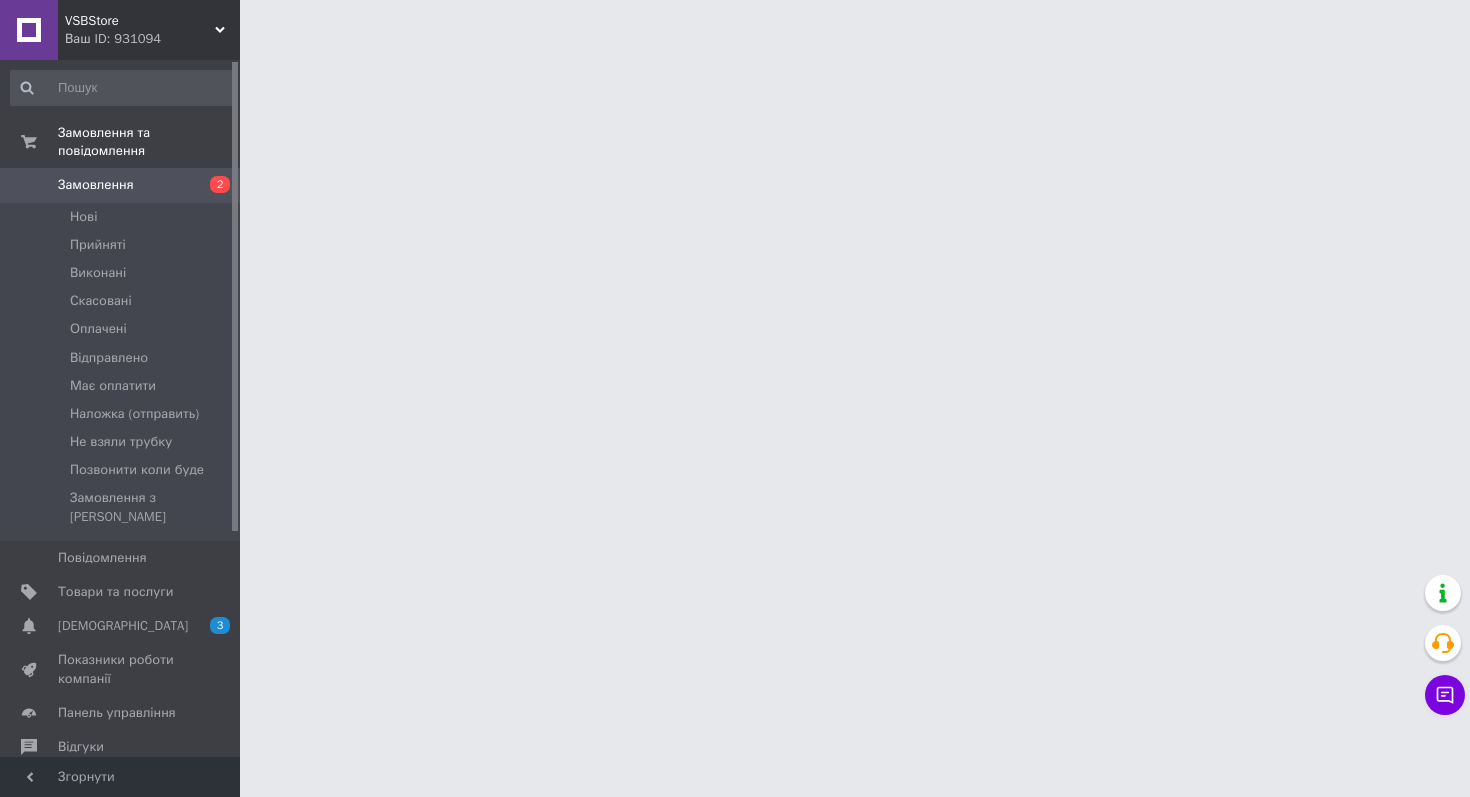 scroll, scrollTop: 0, scrollLeft: 0, axis: both 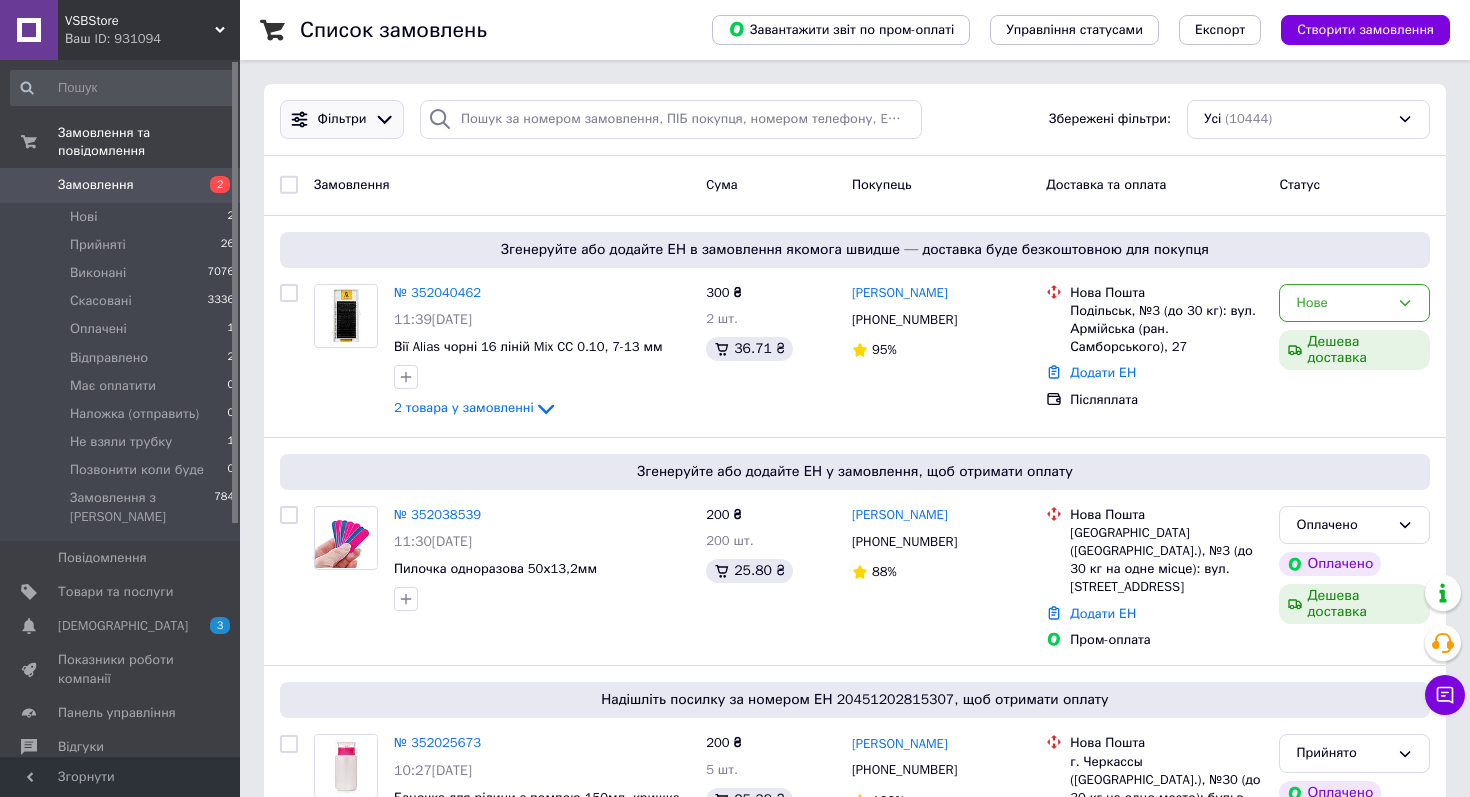 click on "Фільтри" at bounding box center [342, 119] 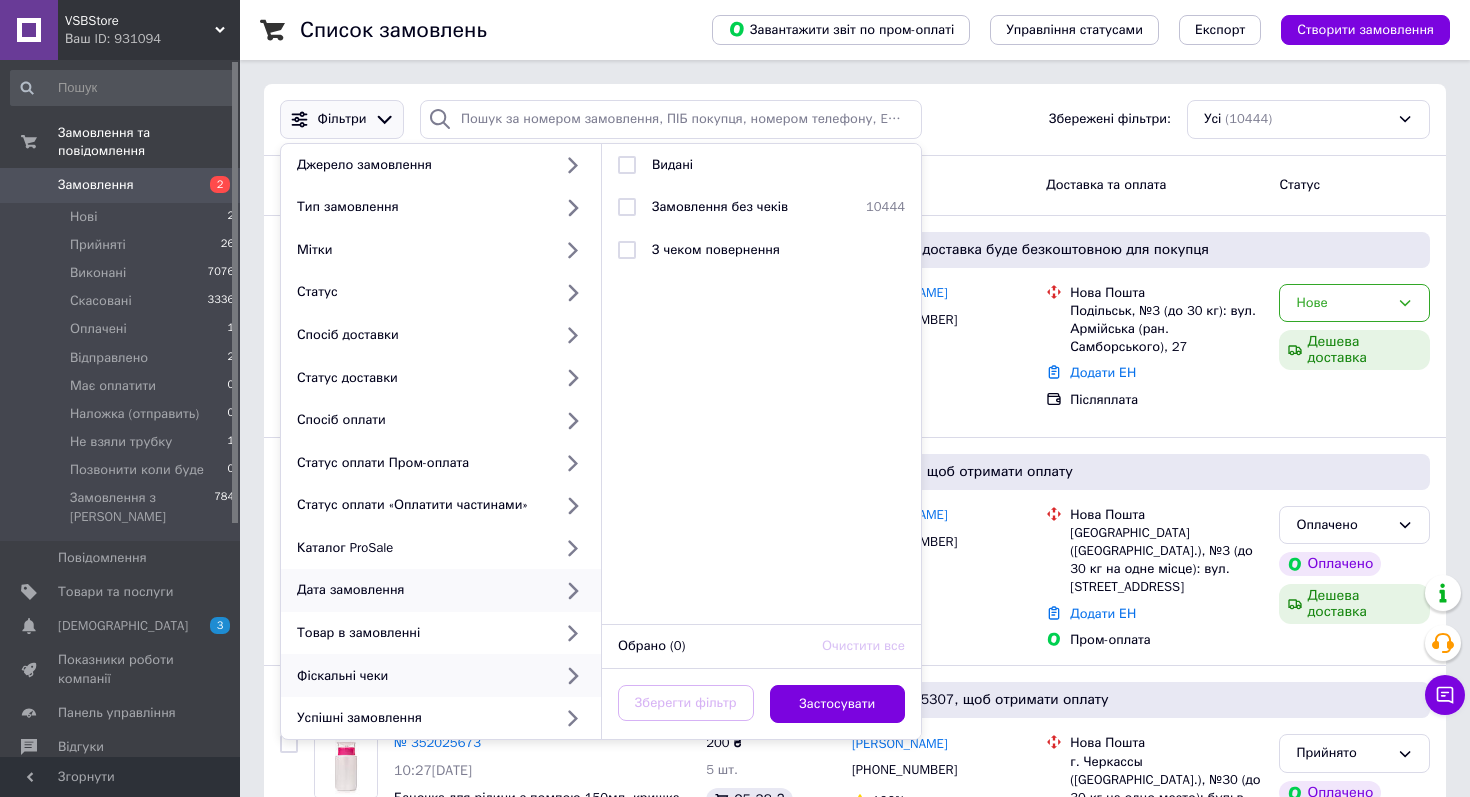 click on "Дата замовлення" at bounding box center (420, 590) 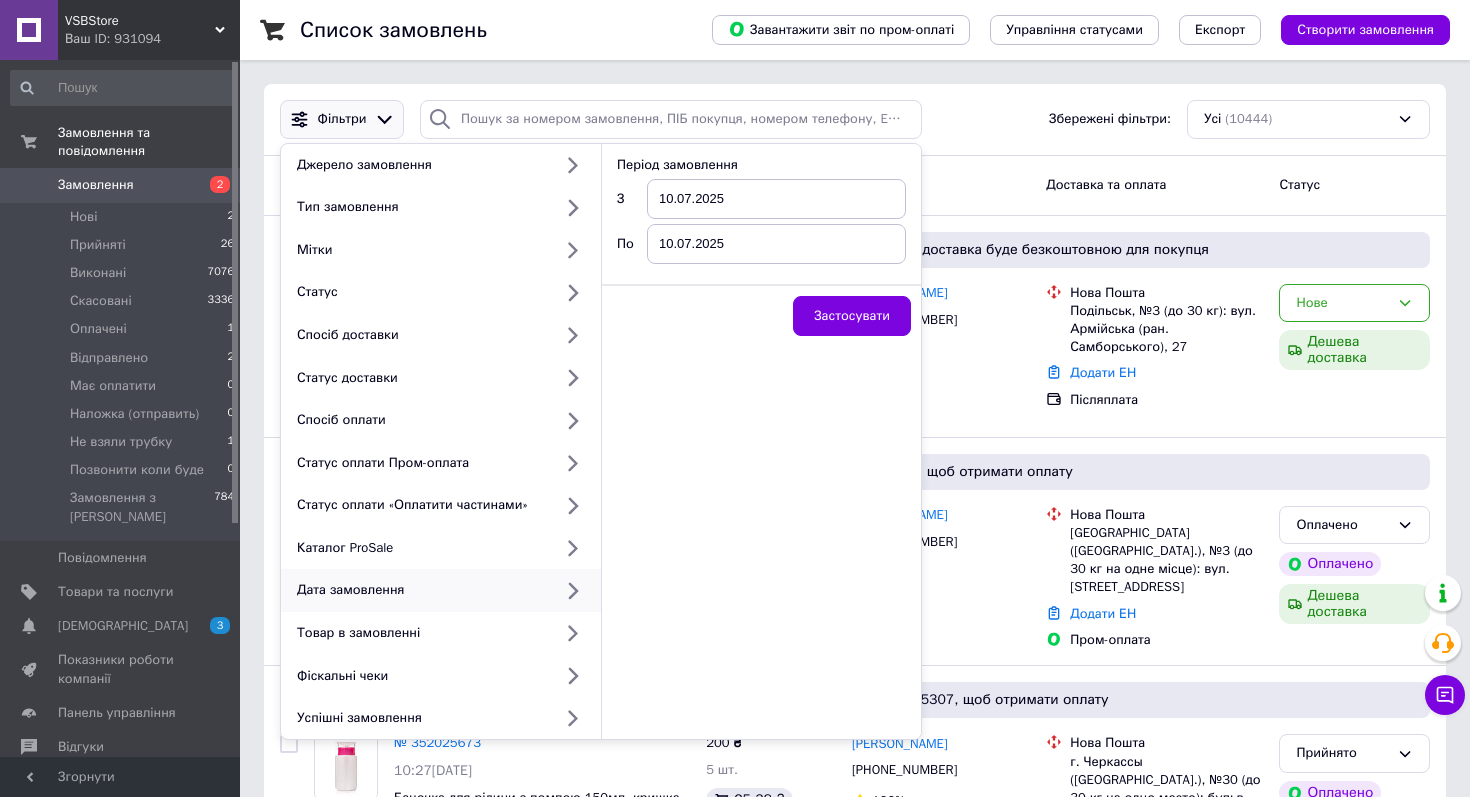 click on "10.07.2025" at bounding box center (776, 199) 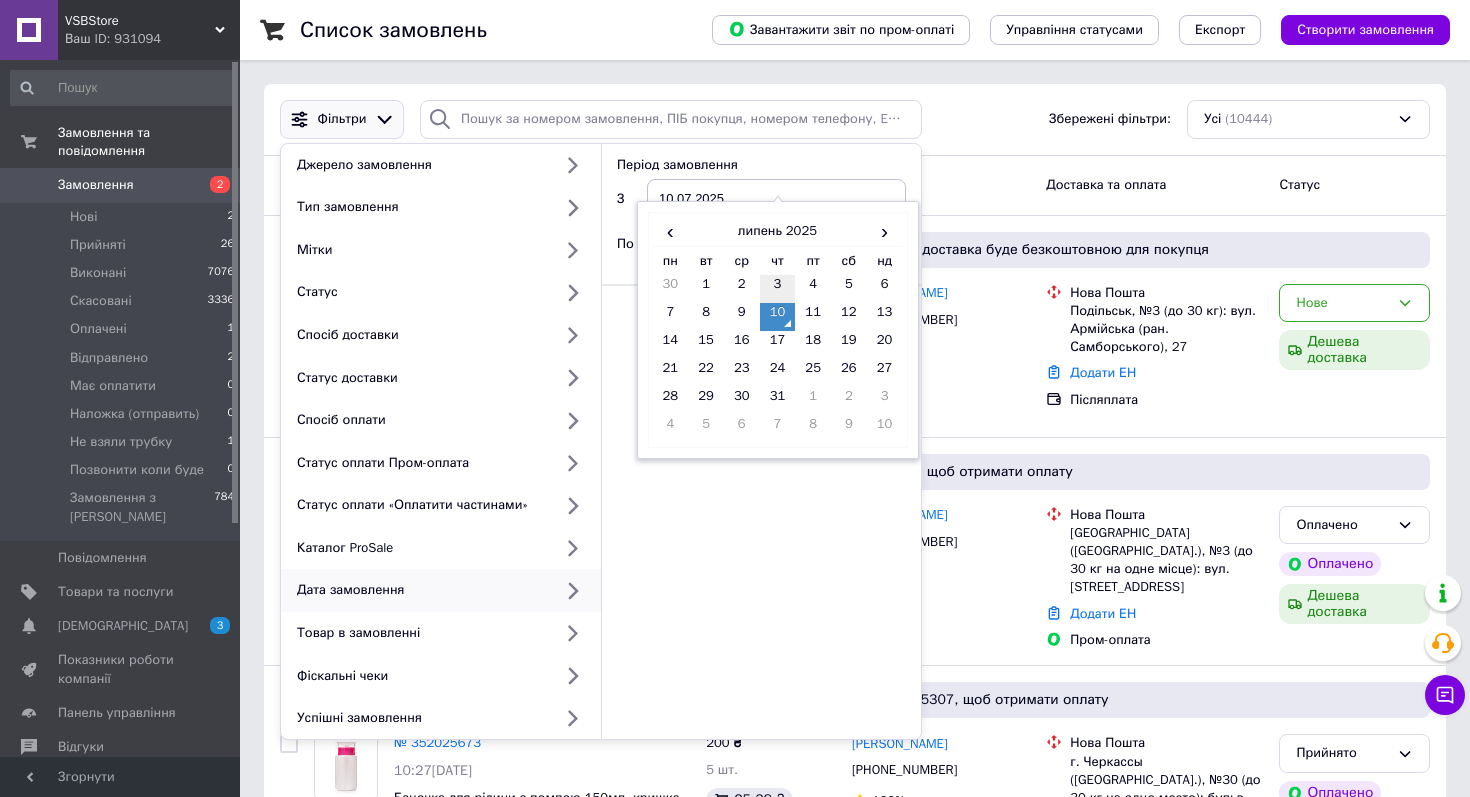 click on "3" at bounding box center (778, 289) 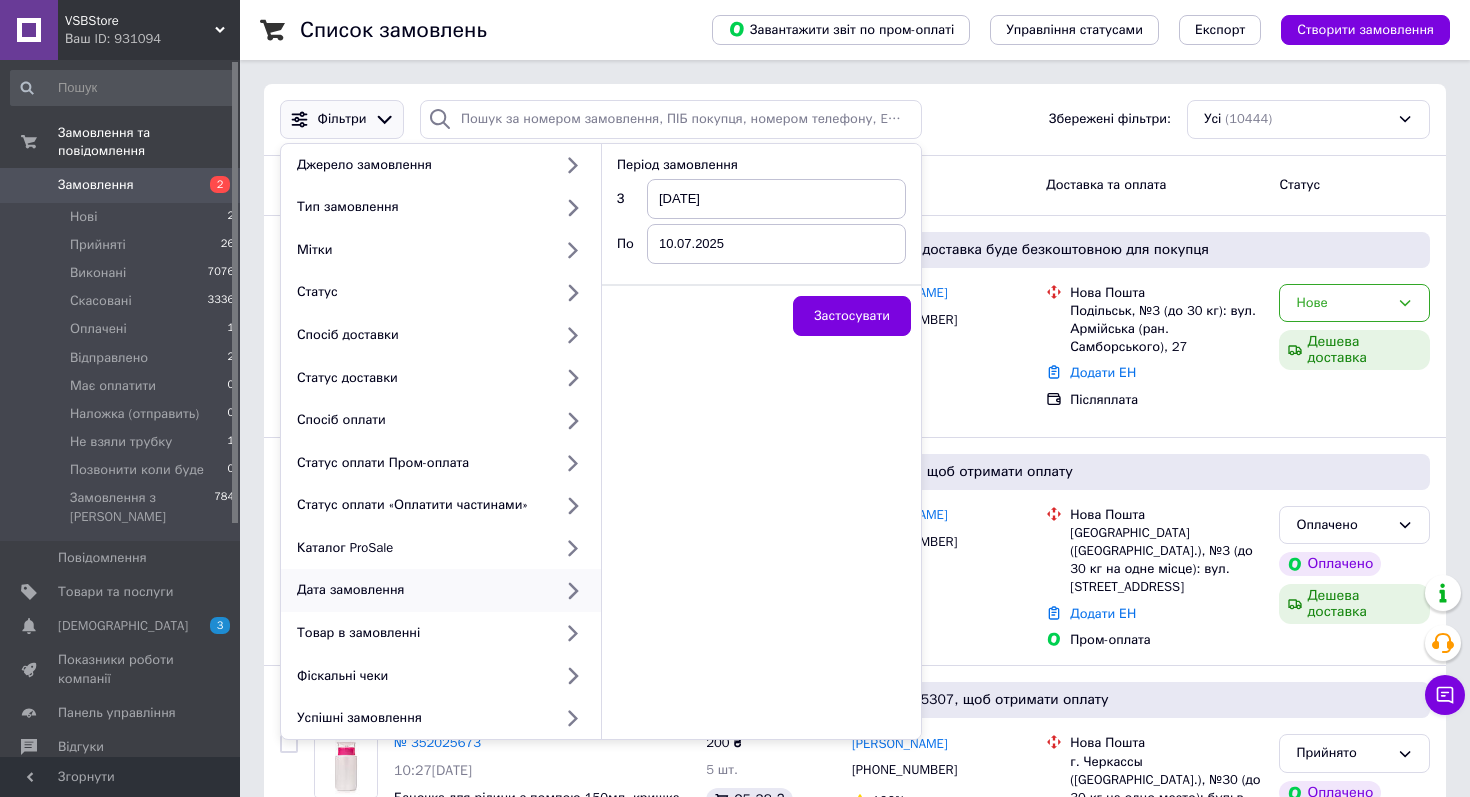 click on "10.07.2025" at bounding box center [776, 244] 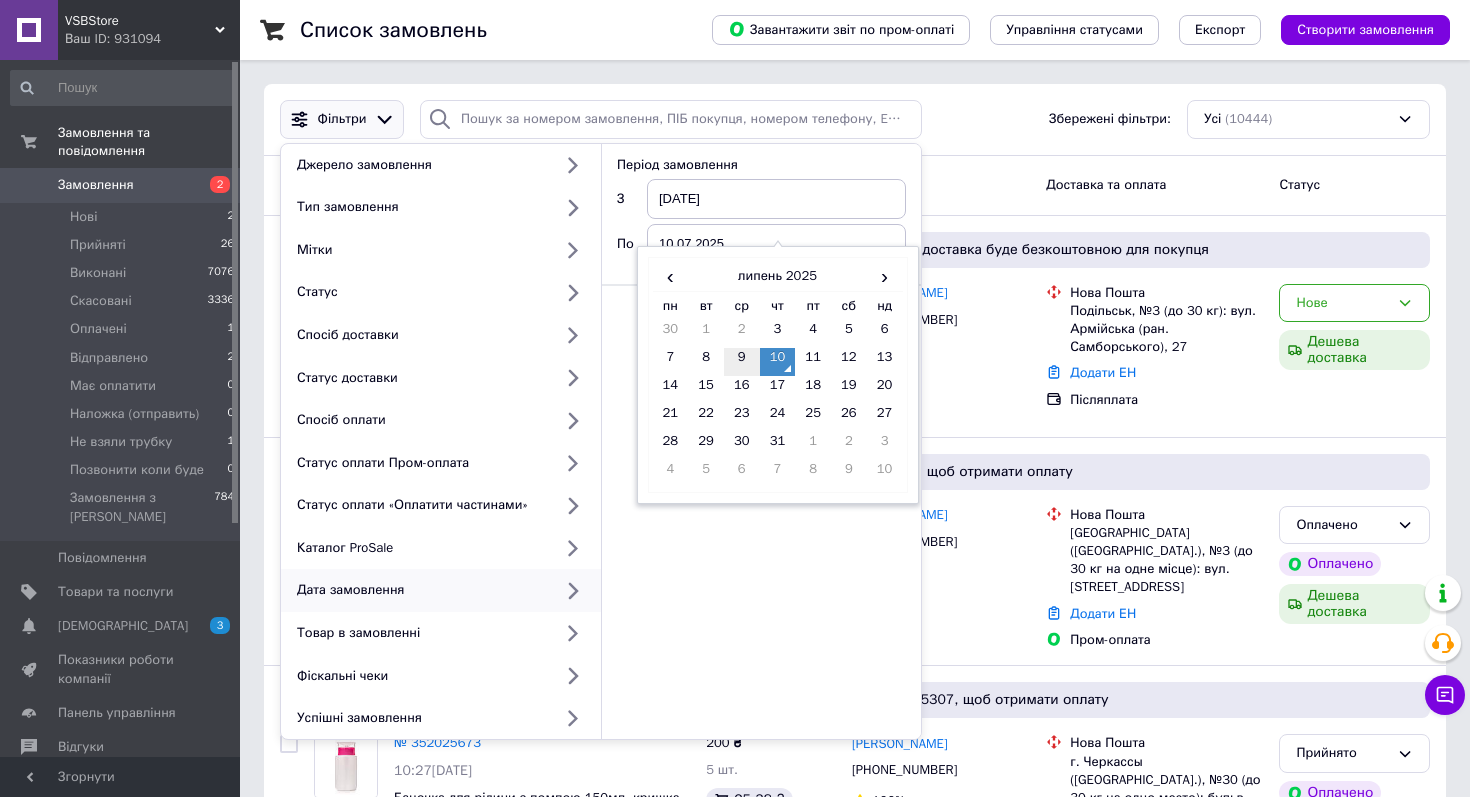 click on "9" at bounding box center (742, 362) 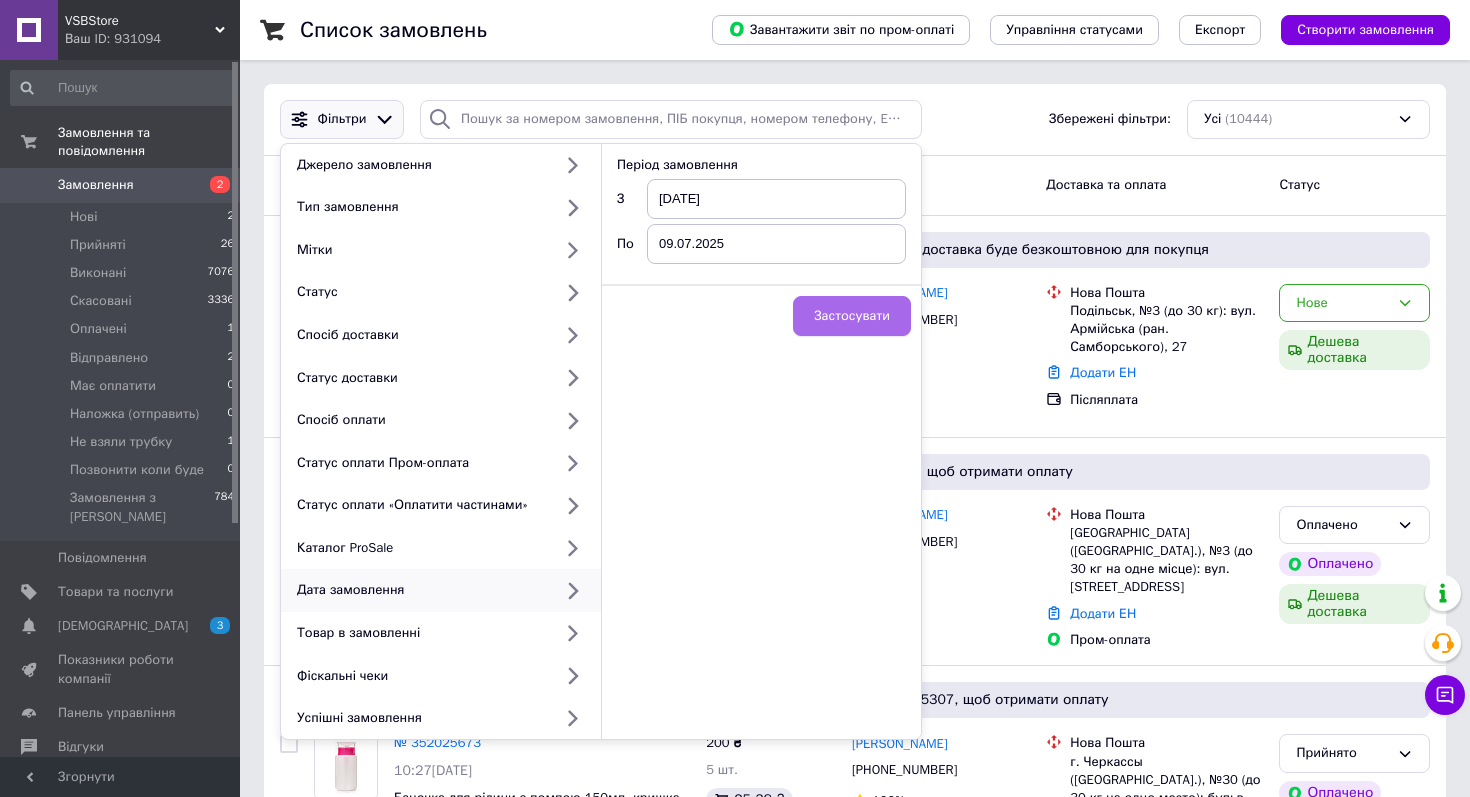 click on "Застосувати" at bounding box center [852, 316] 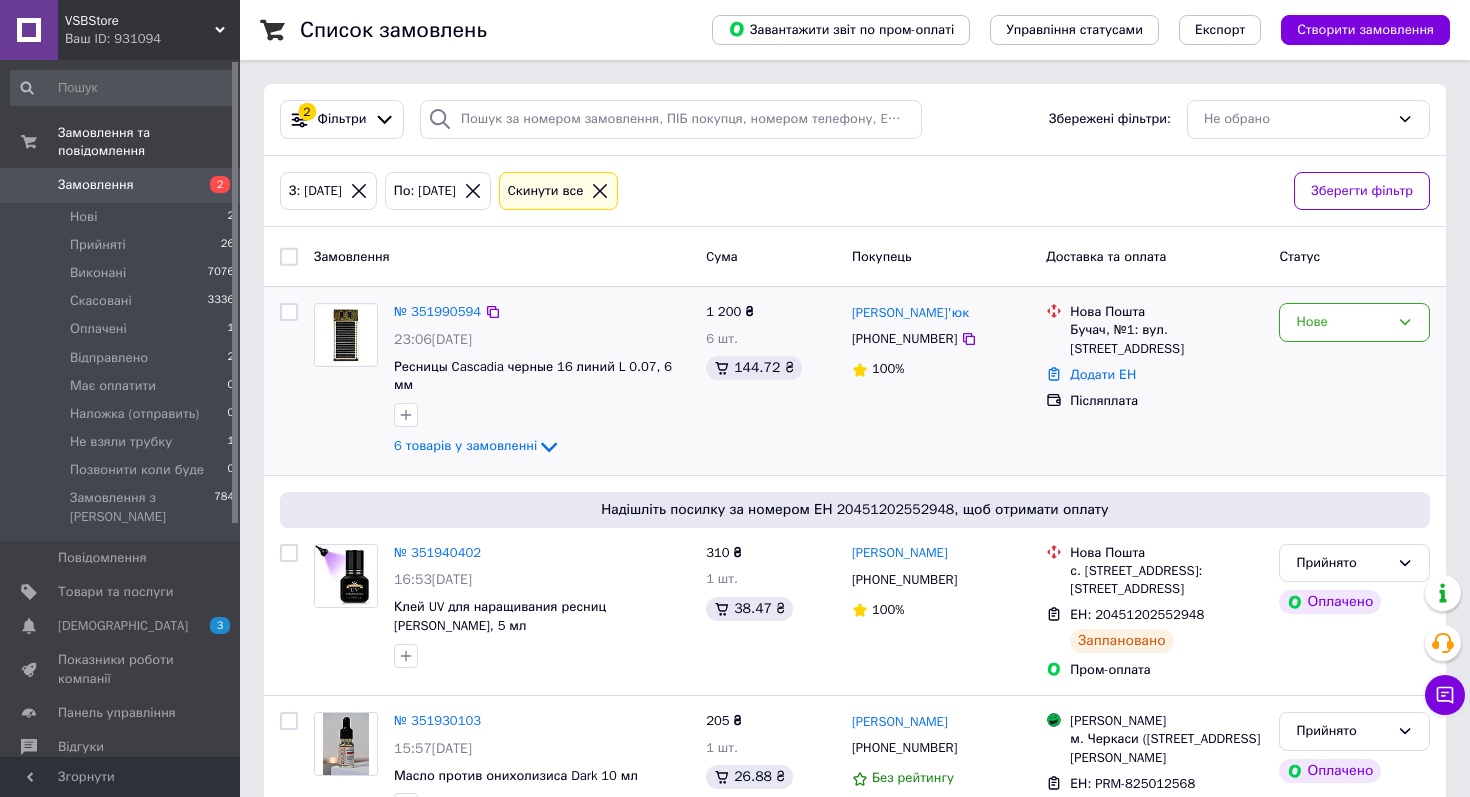 scroll, scrollTop: 34, scrollLeft: 0, axis: vertical 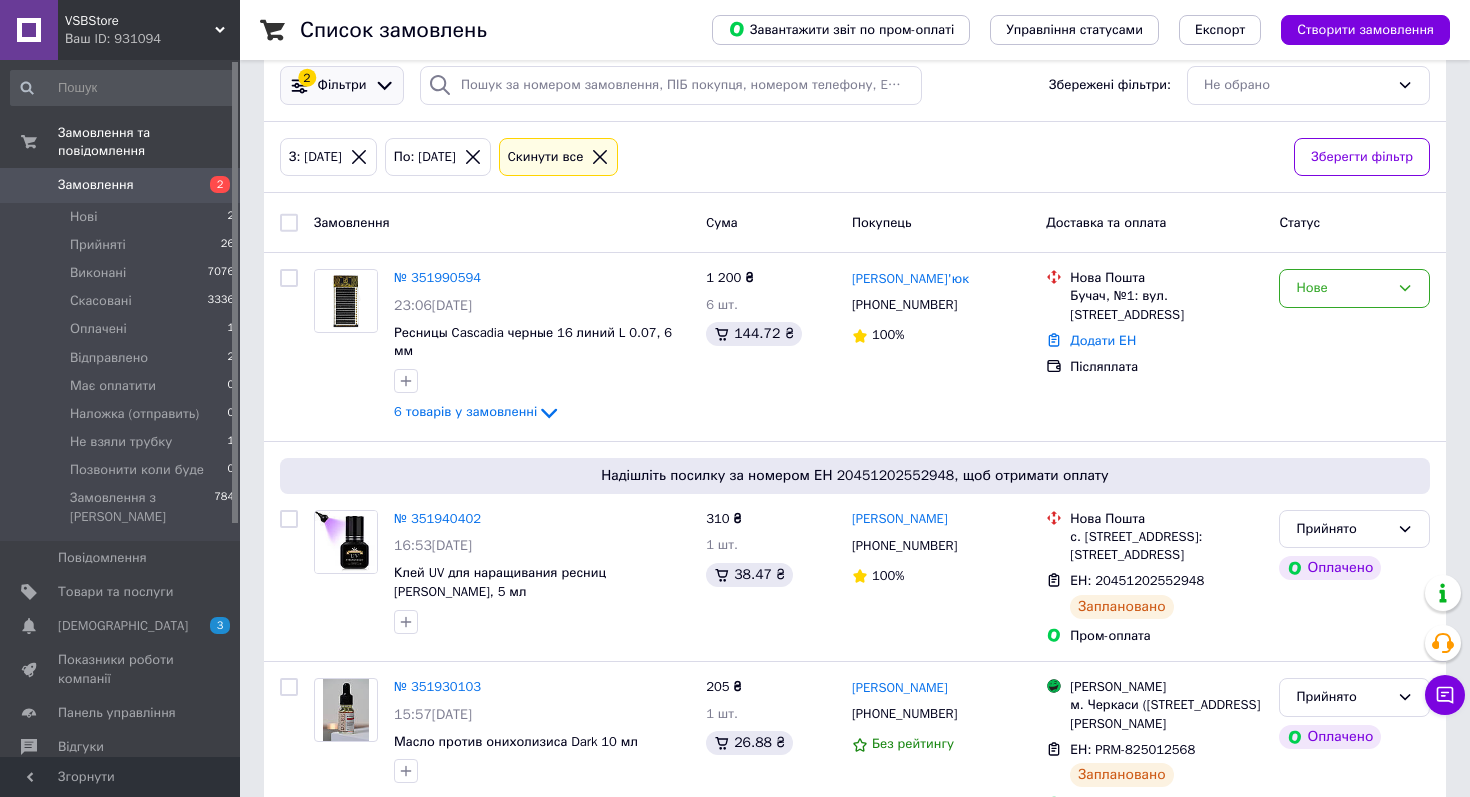 click on "Фільтри" at bounding box center [342, 85] 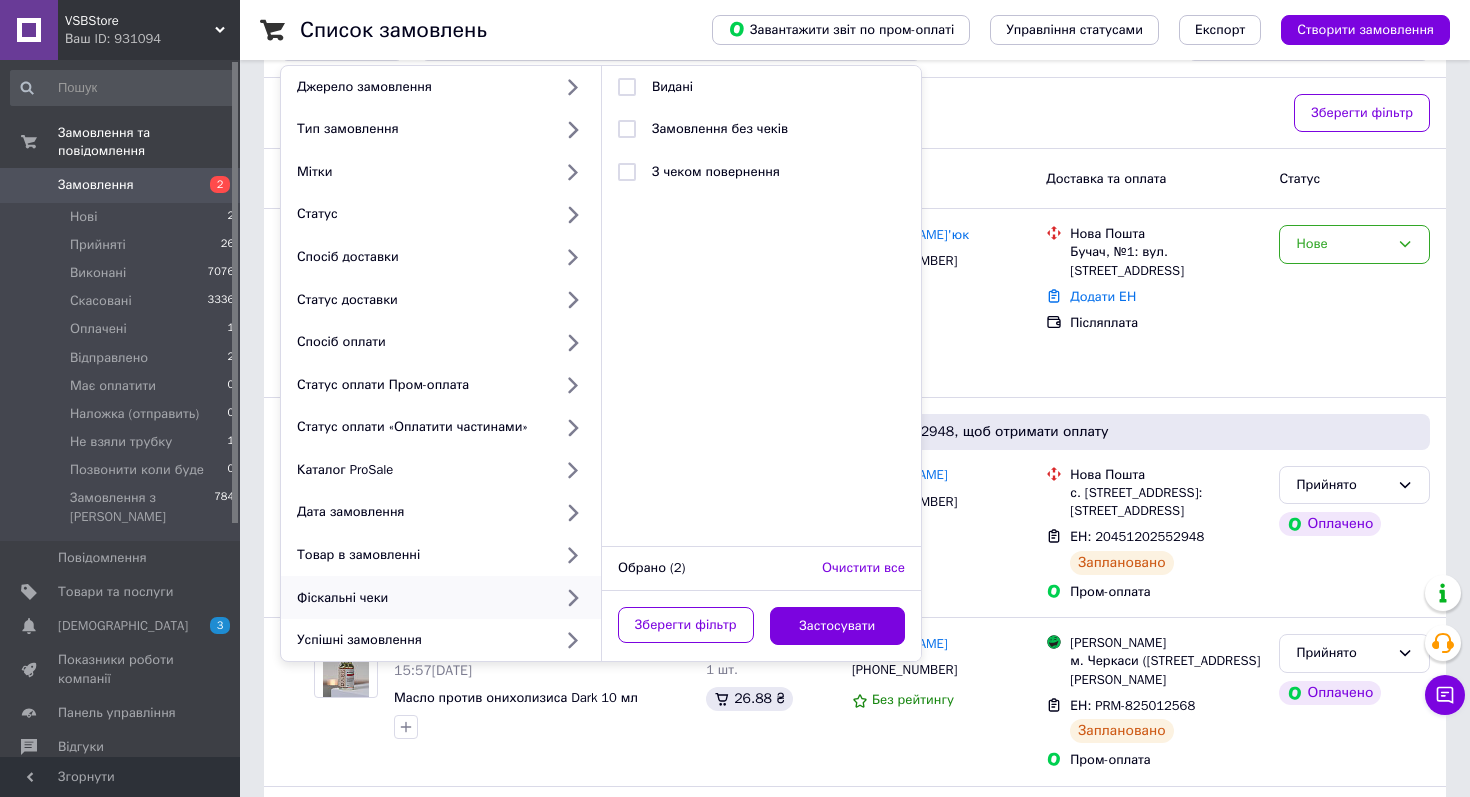 scroll, scrollTop: 80, scrollLeft: 0, axis: vertical 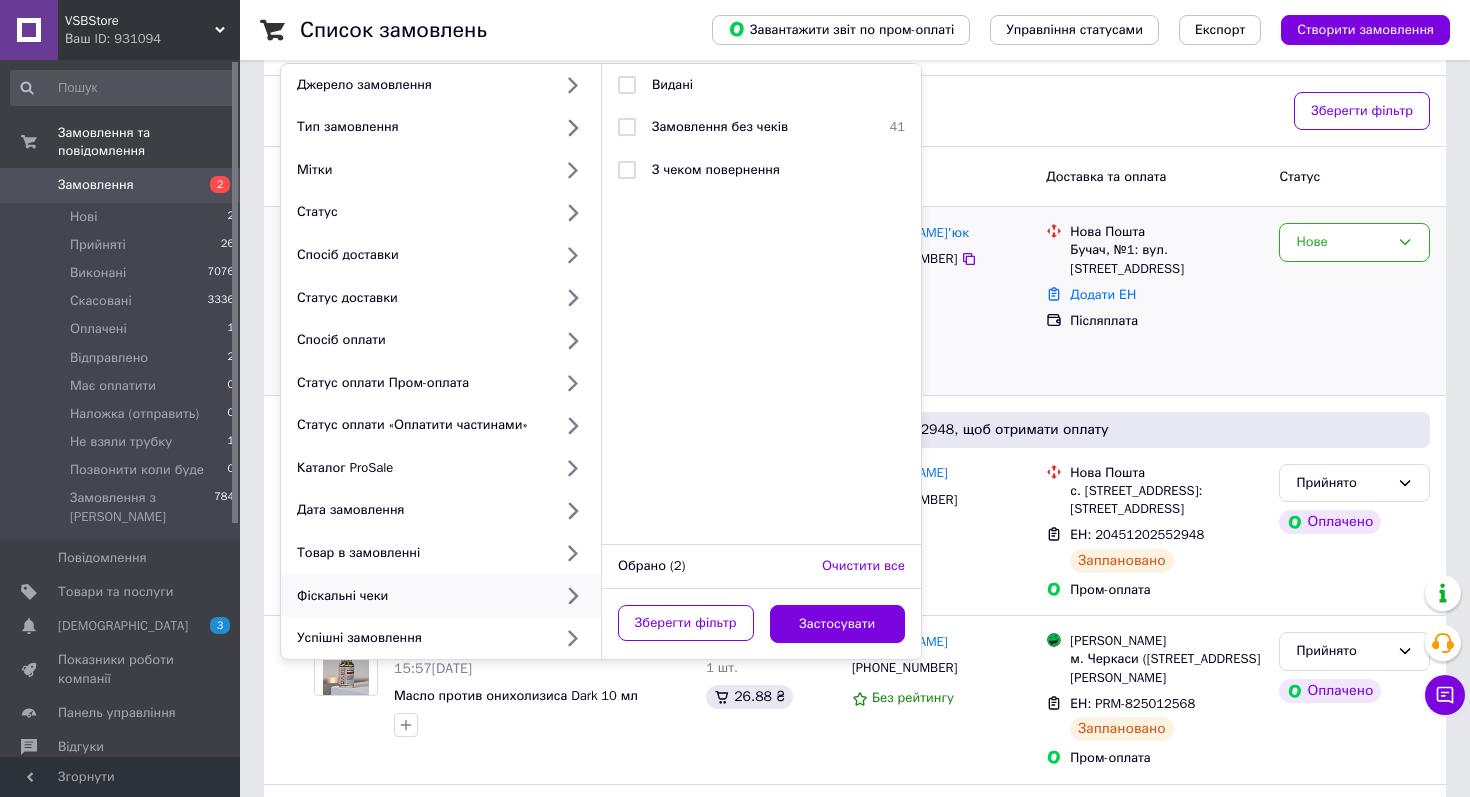 click on "№ 351990594 23:06[DATE] Ресницы Cascadia ​​черные 16 линий L 0.07, 6 мм 6 товарів у замовленні 1 200 ₴ 6 шт. 144.72 ₴ [PERSON_NAME]'юк [PHONE_NUMBER] 100% [GEOGRAPHIC_DATA], №1: вул. [STREET_ADDRESS] Додати ЕН Післяплата Нове" at bounding box center [855, 301] 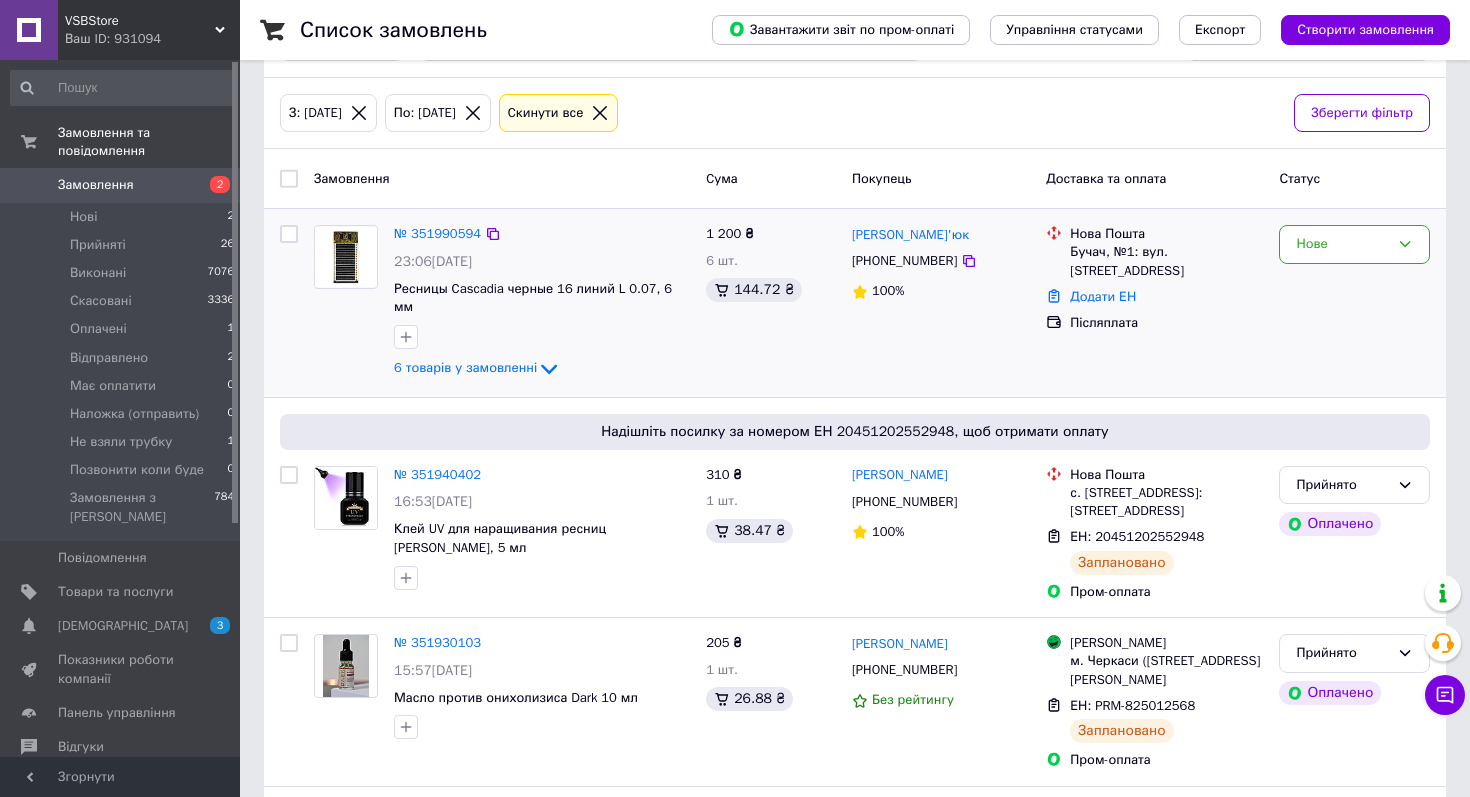 scroll, scrollTop: 83, scrollLeft: 0, axis: vertical 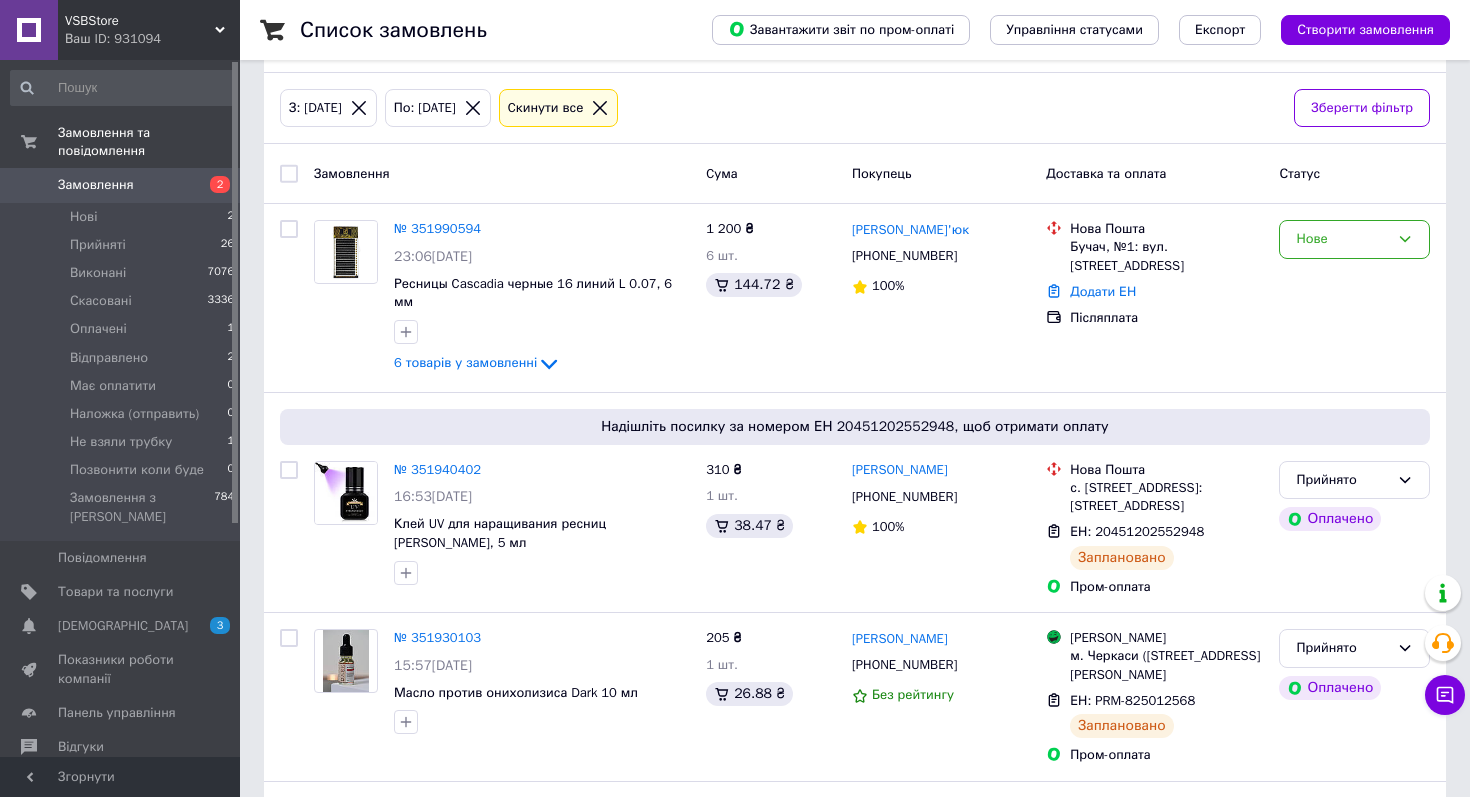 click on "Cума" at bounding box center (722, 172) 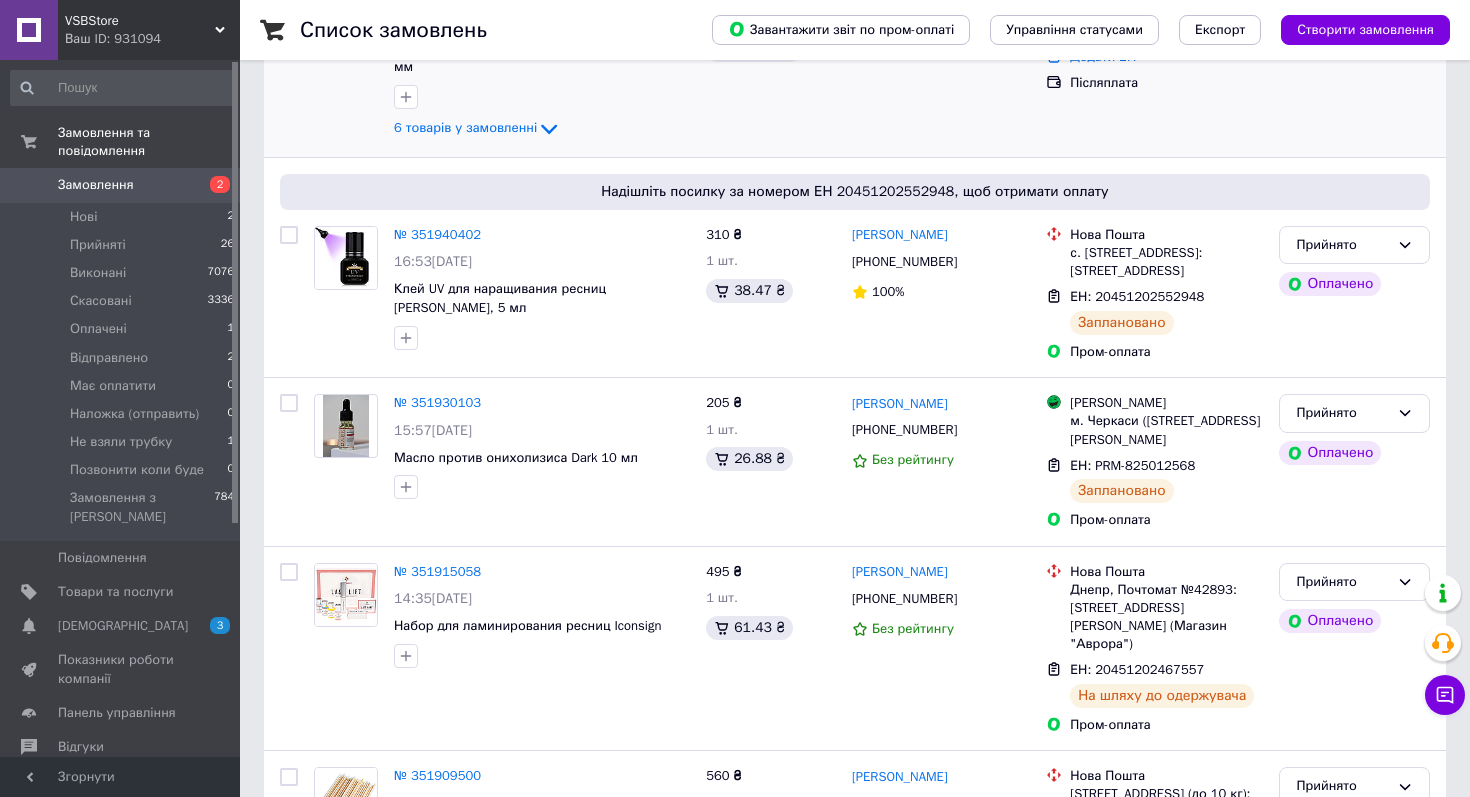 scroll, scrollTop: 370, scrollLeft: 0, axis: vertical 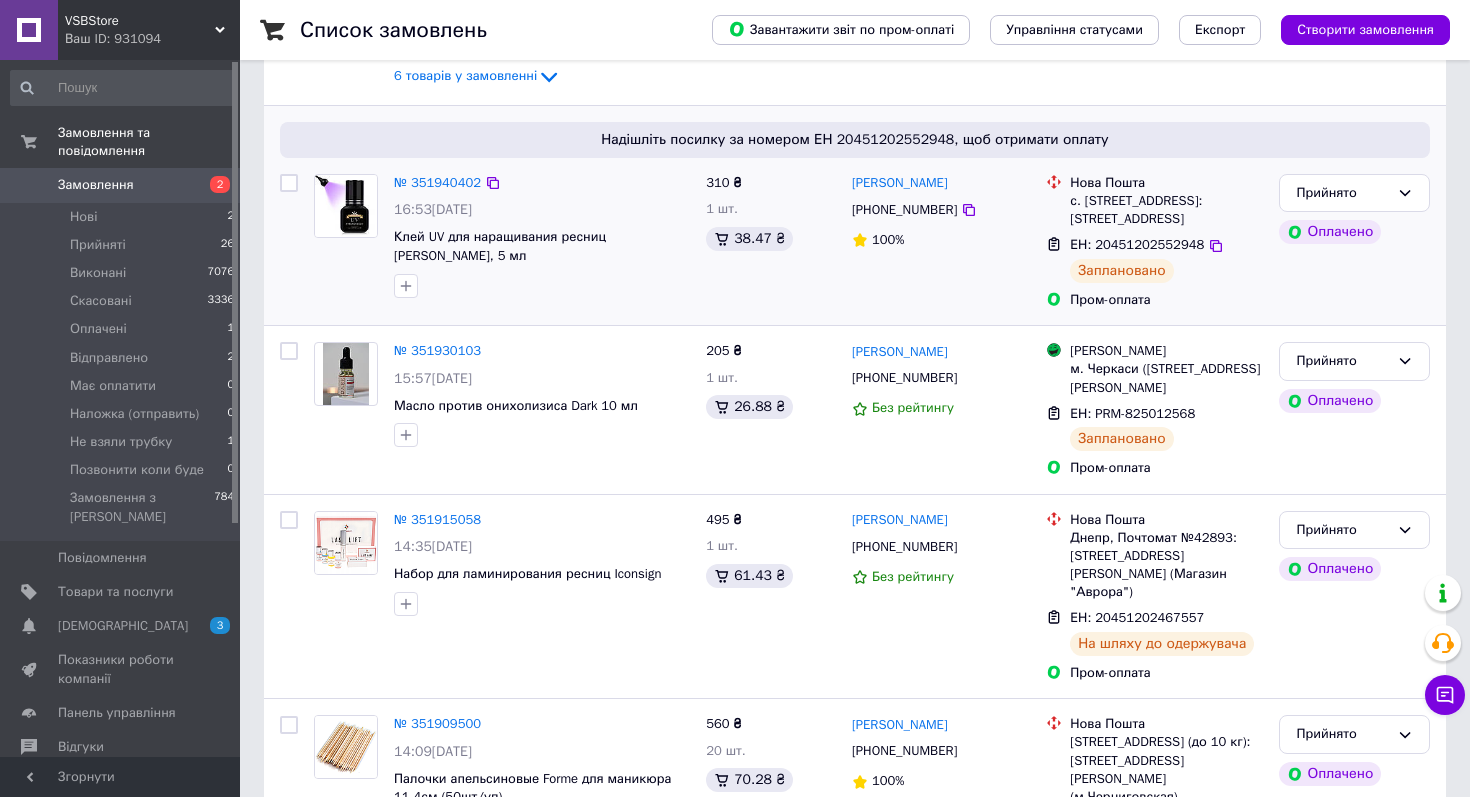 click at bounding box center (289, 183) 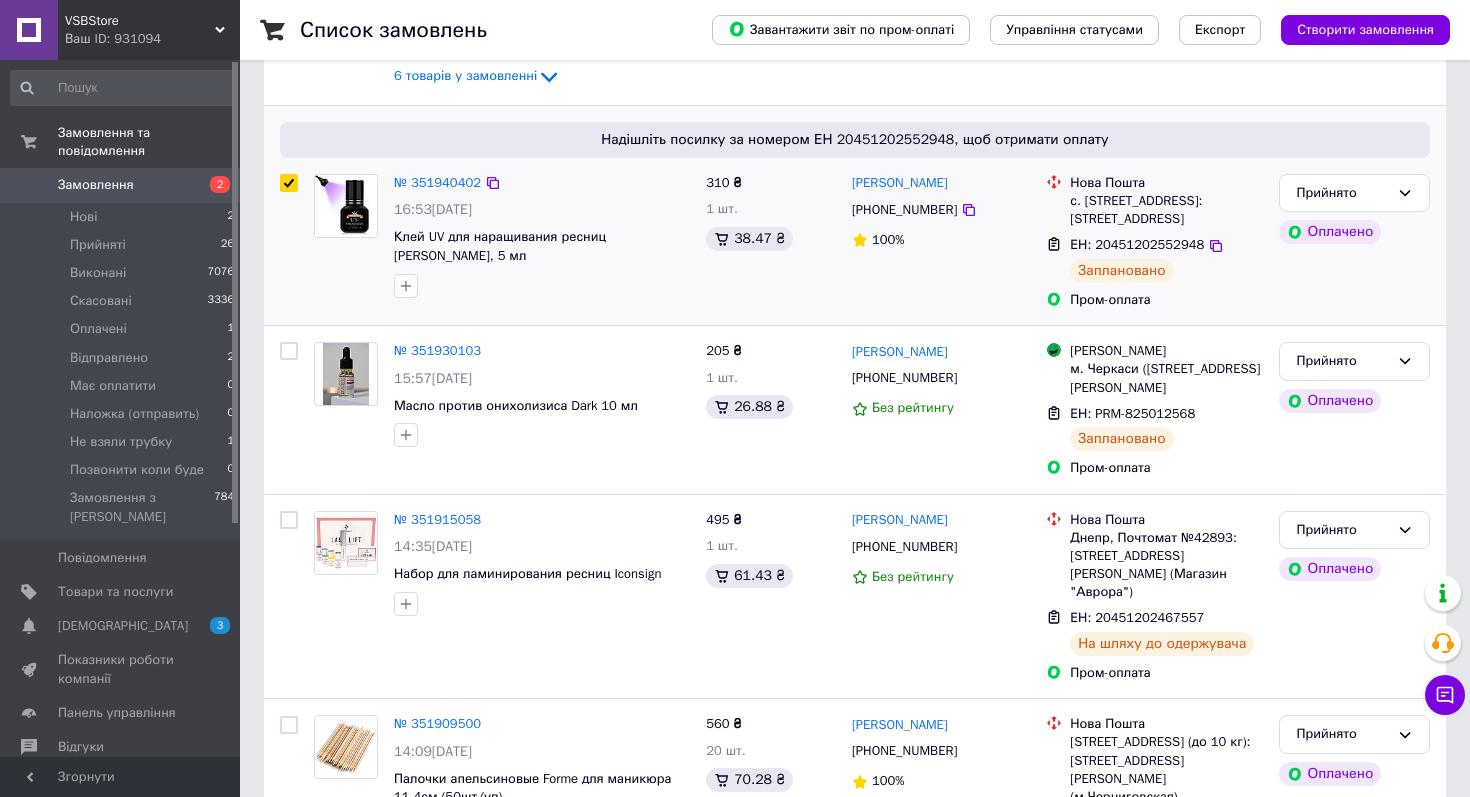checkbox on "true" 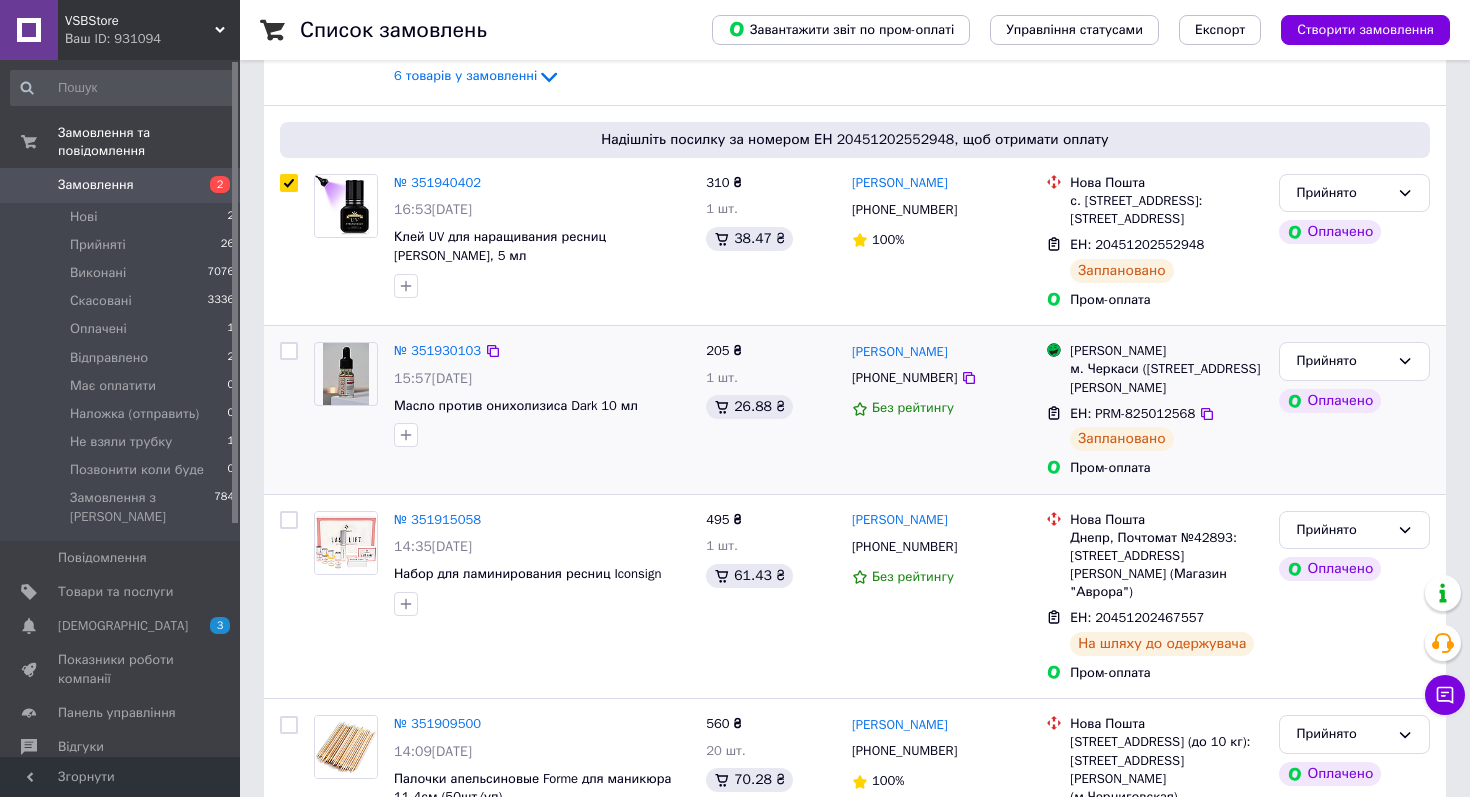 click at bounding box center [289, 351] 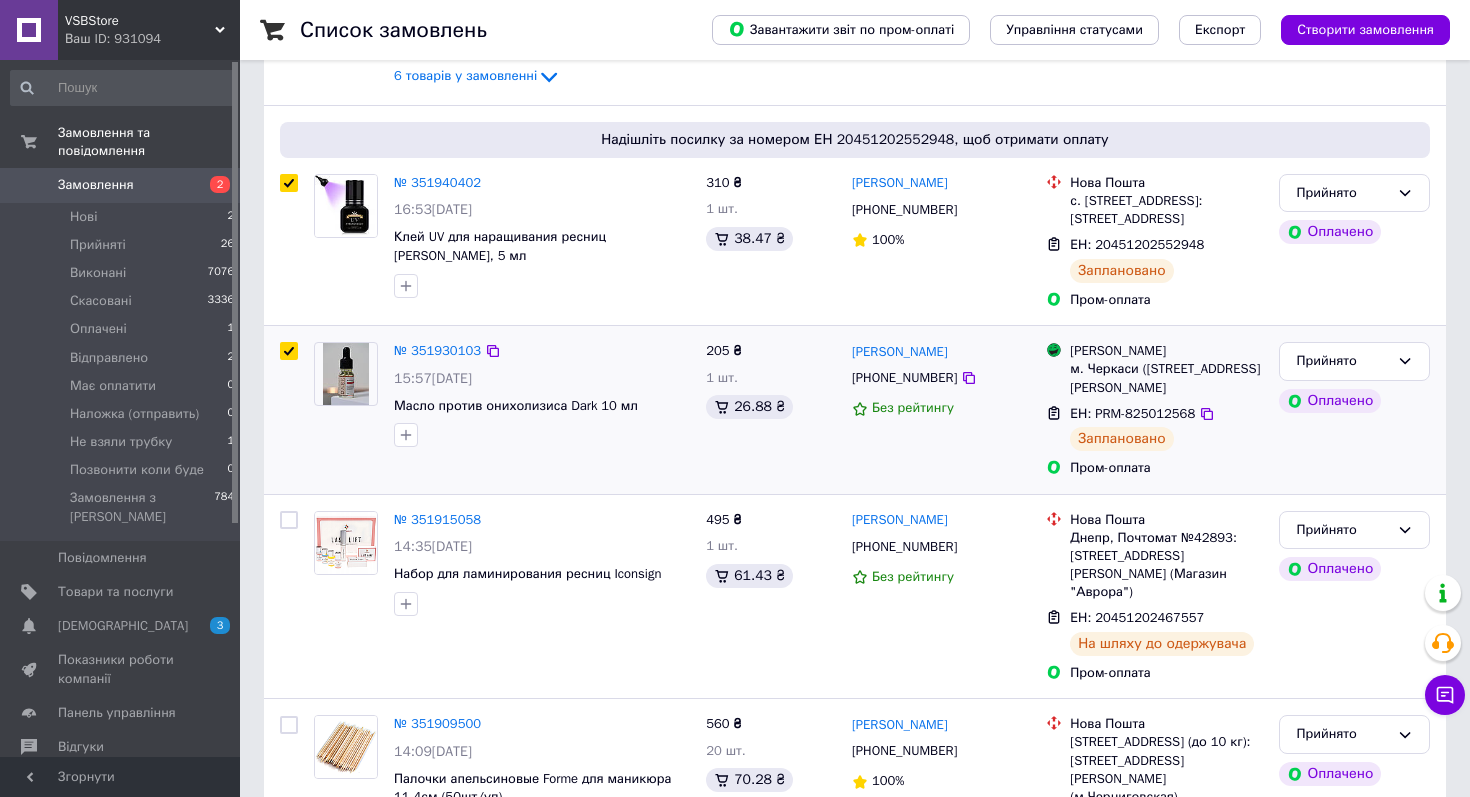 checkbox on "true" 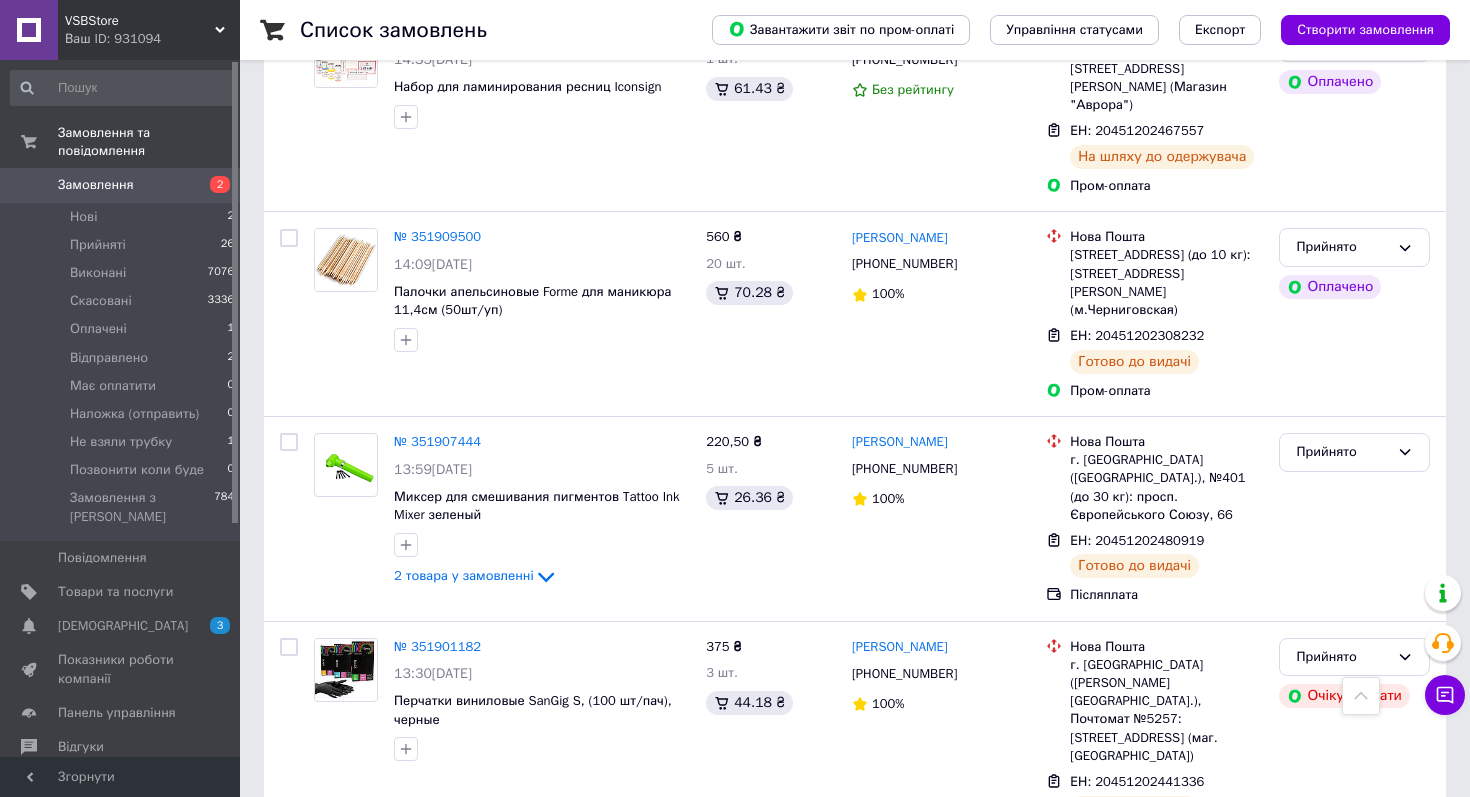 scroll, scrollTop: 874, scrollLeft: 0, axis: vertical 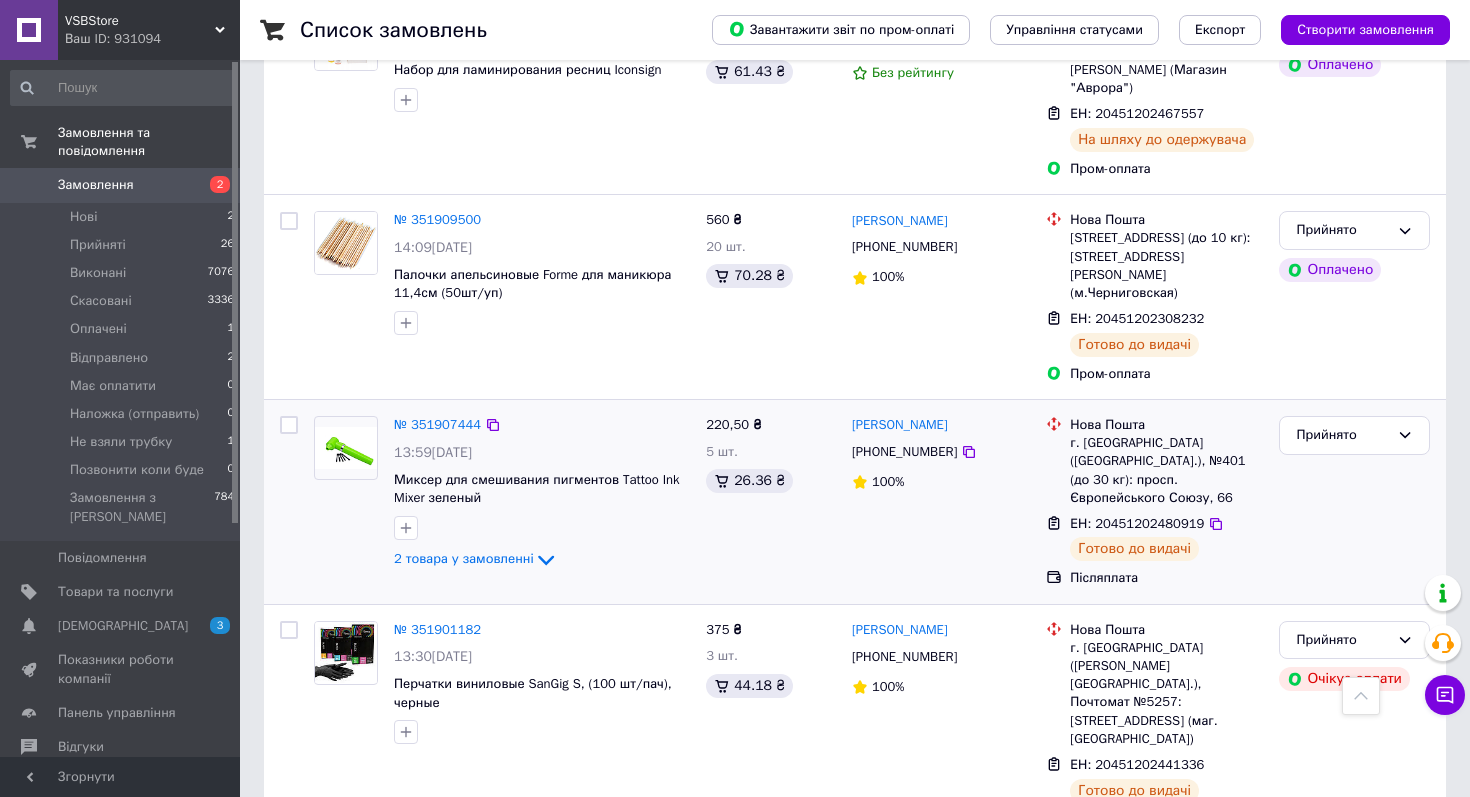 click at bounding box center (289, 425) 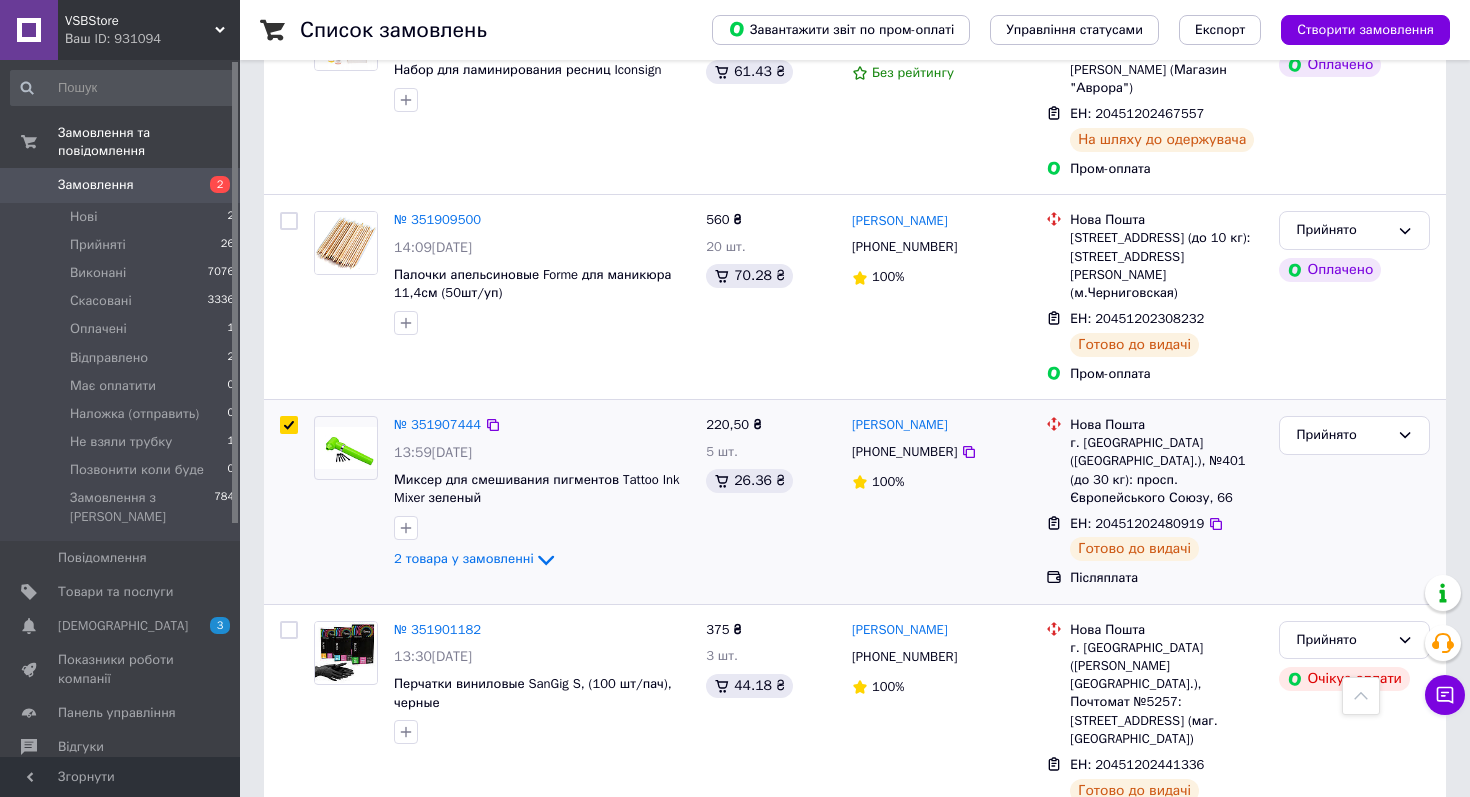 checkbox on "true" 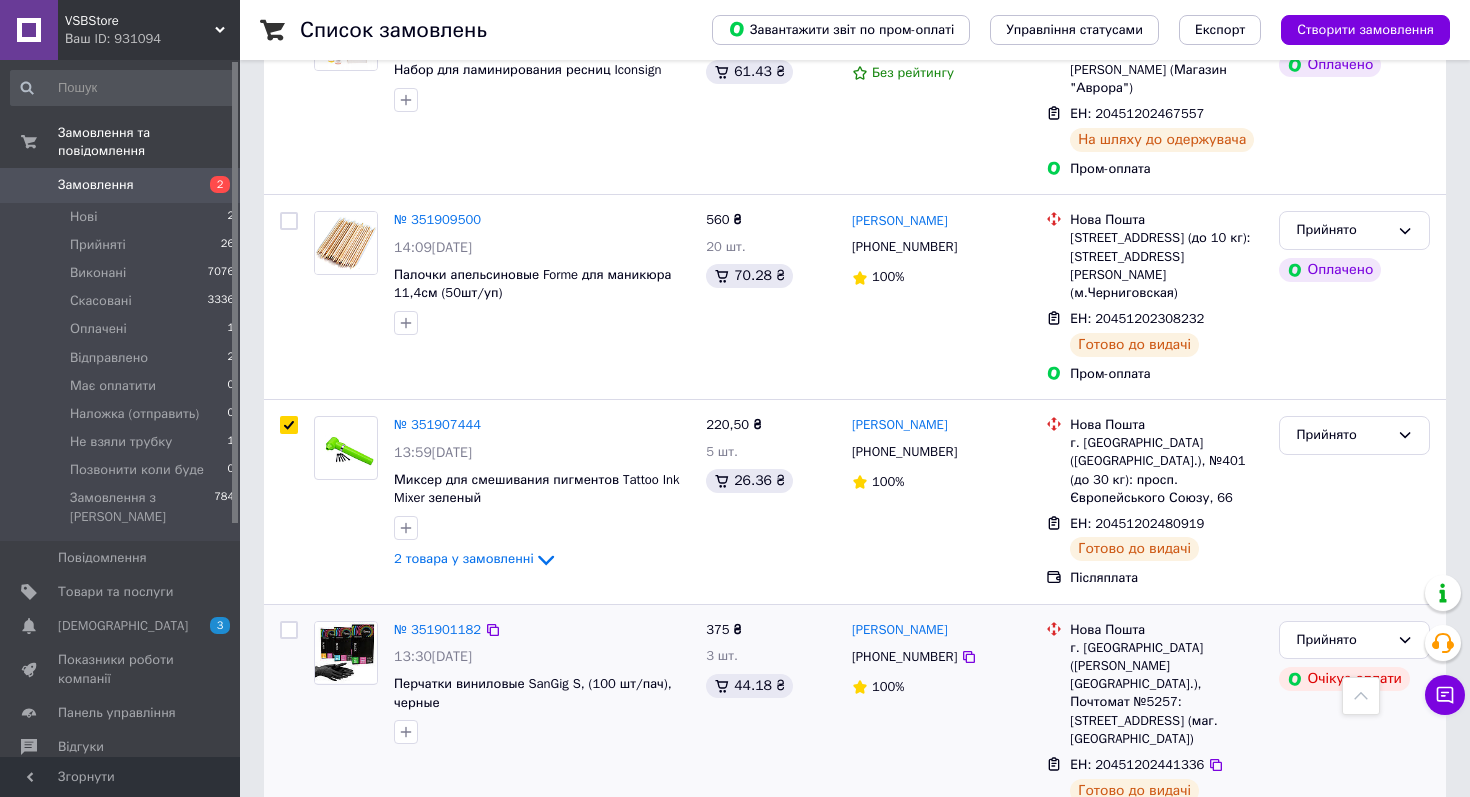click at bounding box center (289, 630) 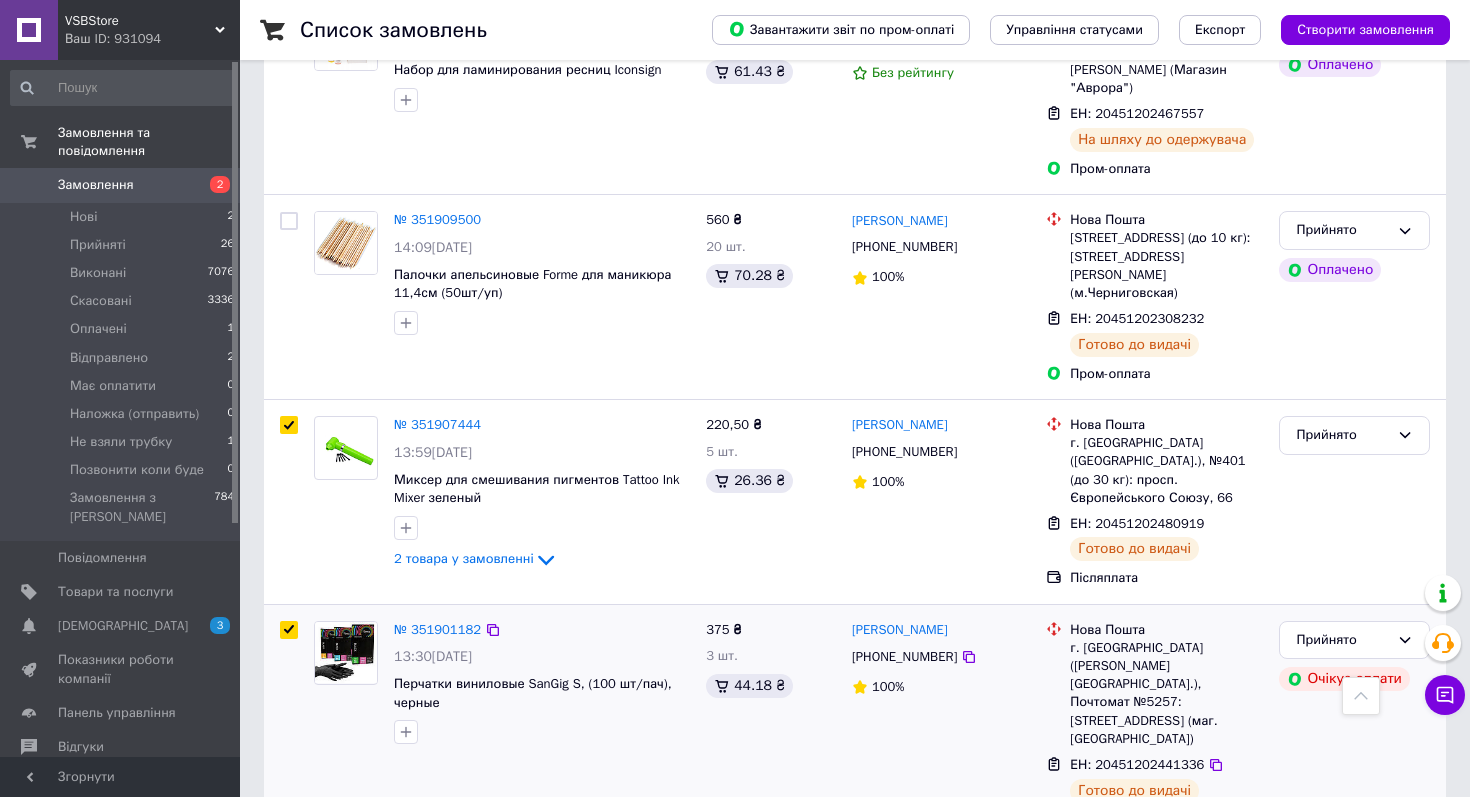 checkbox on "true" 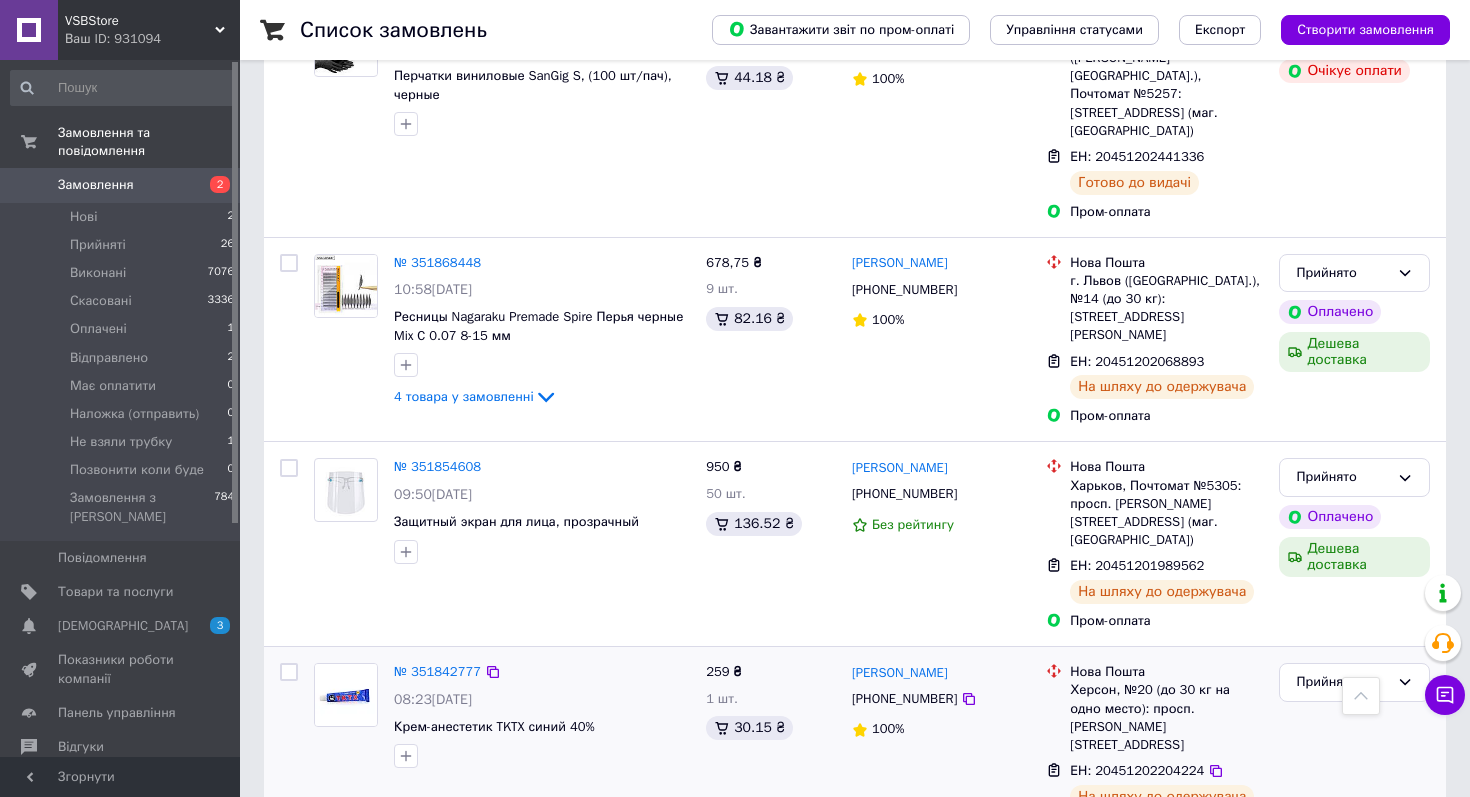 click at bounding box center (289, 672) 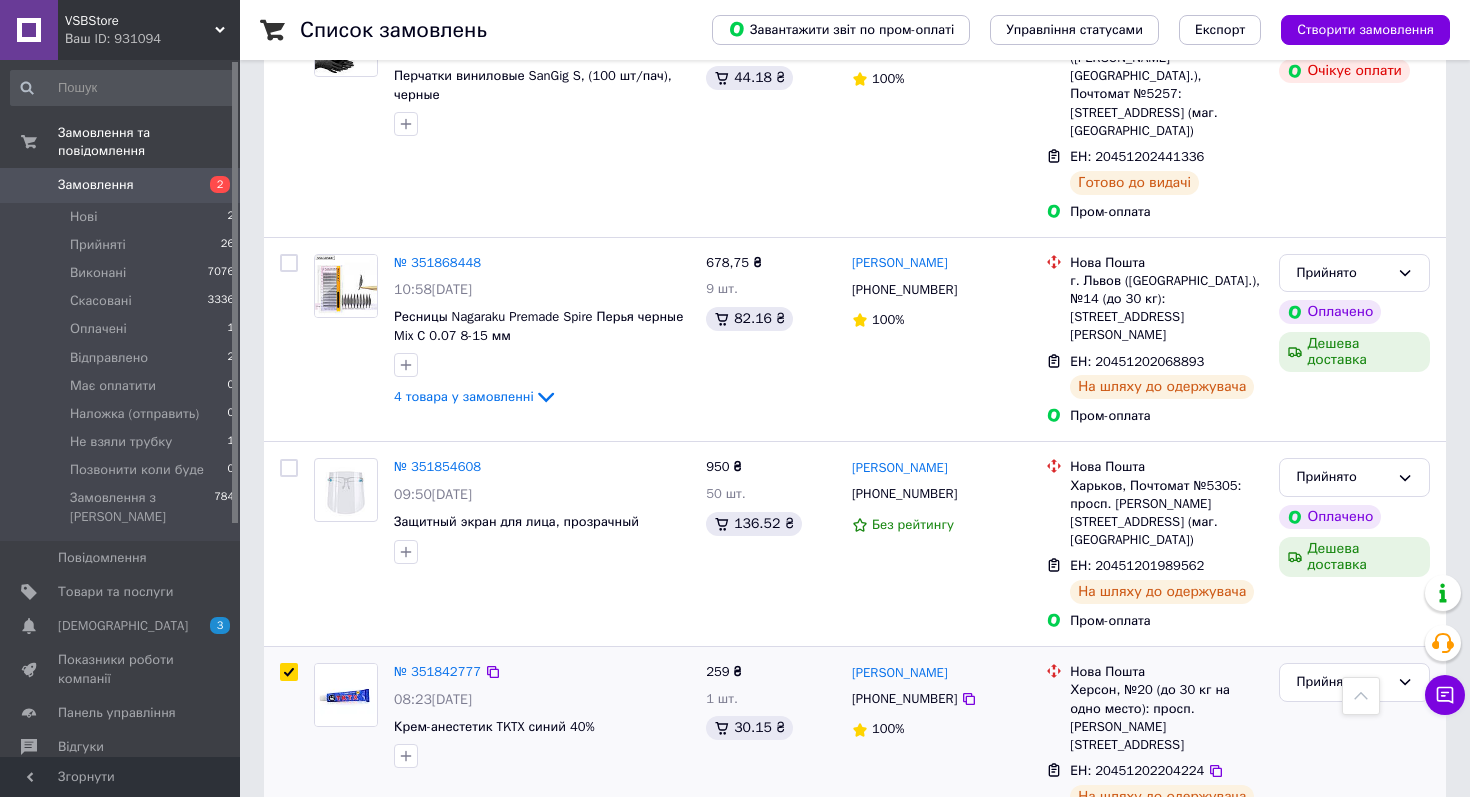 checkbox on "true" 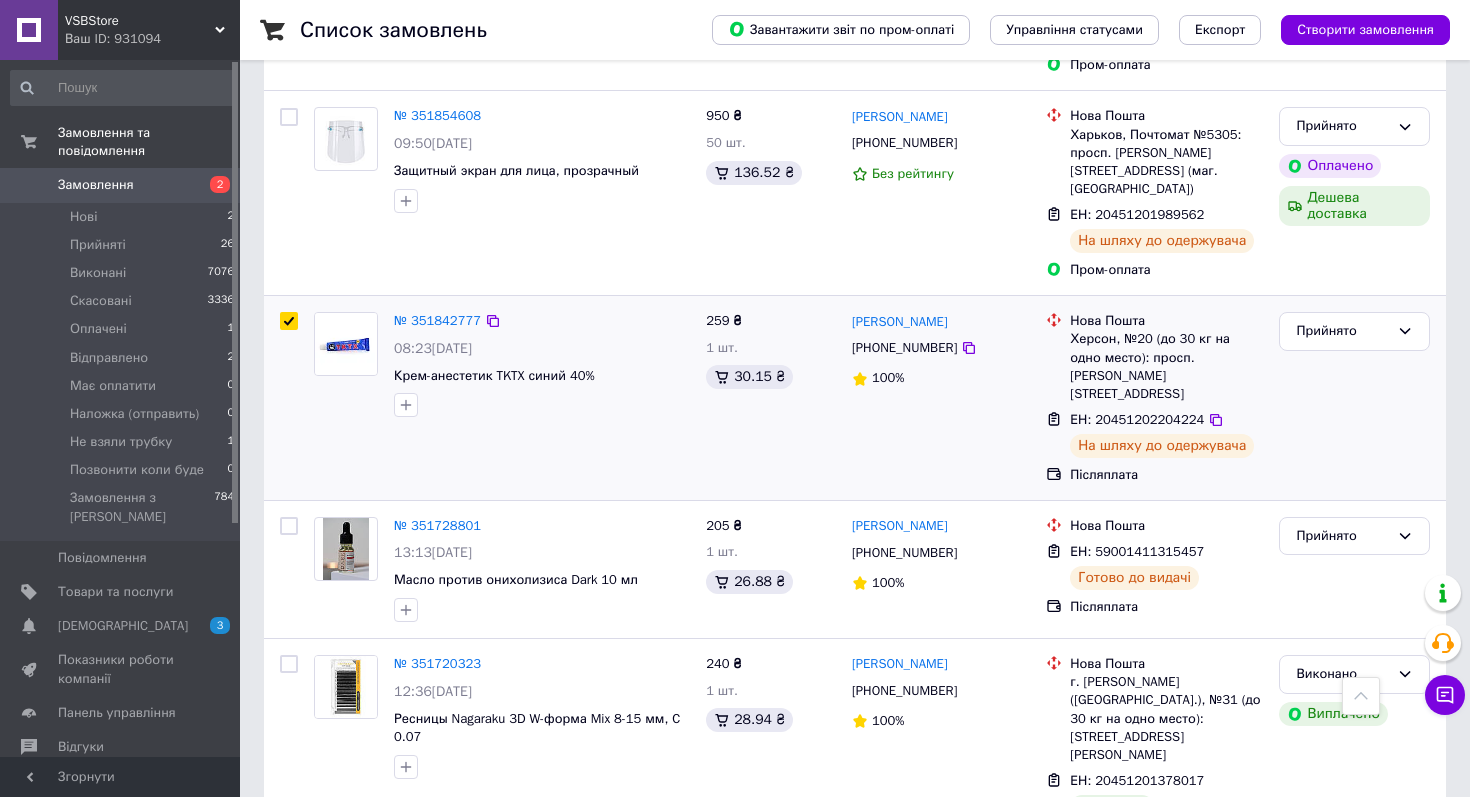 scroll, scrollTop: 1852, scrollLeft: 0, axis: vertical 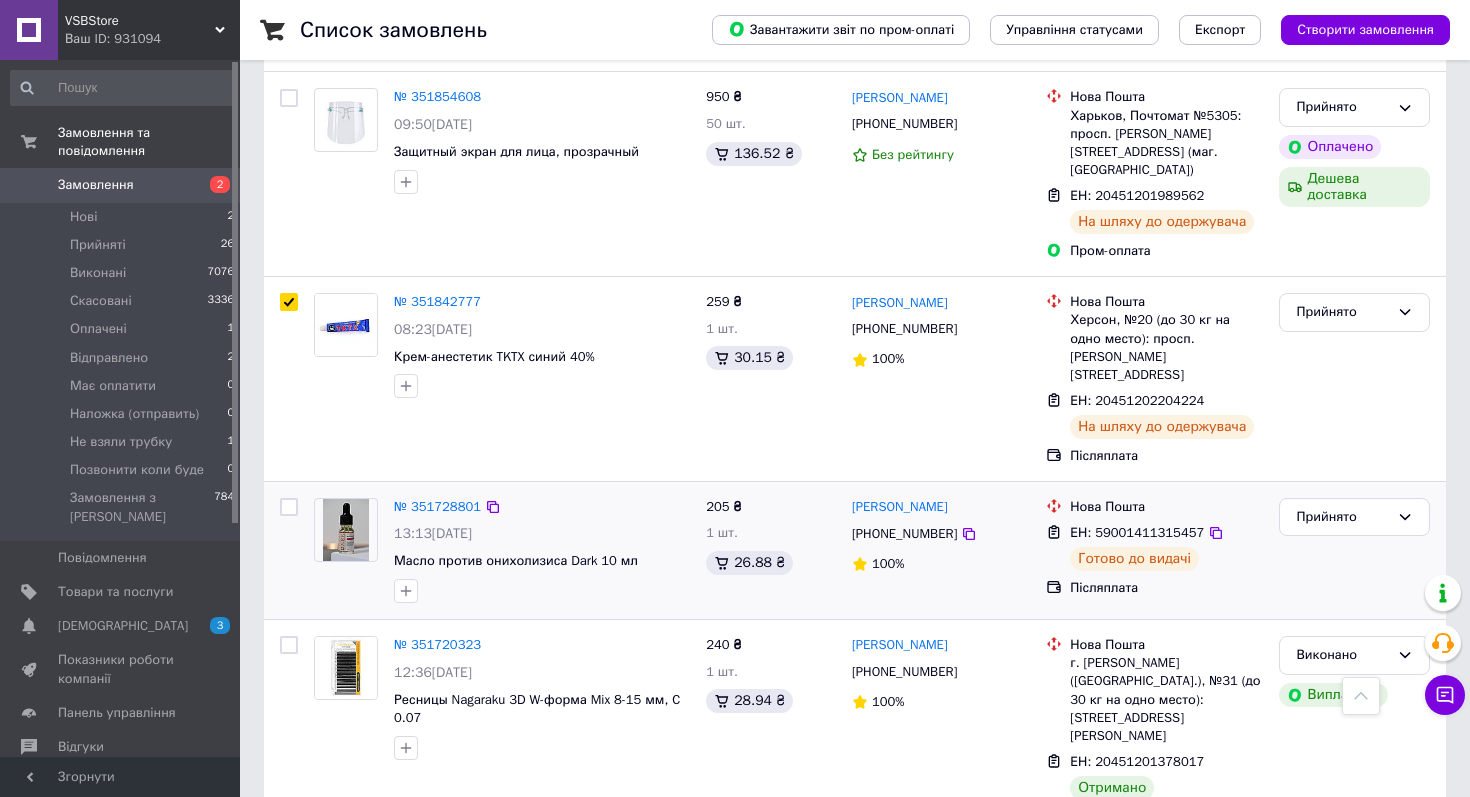 click at bounding box center (289, 550) 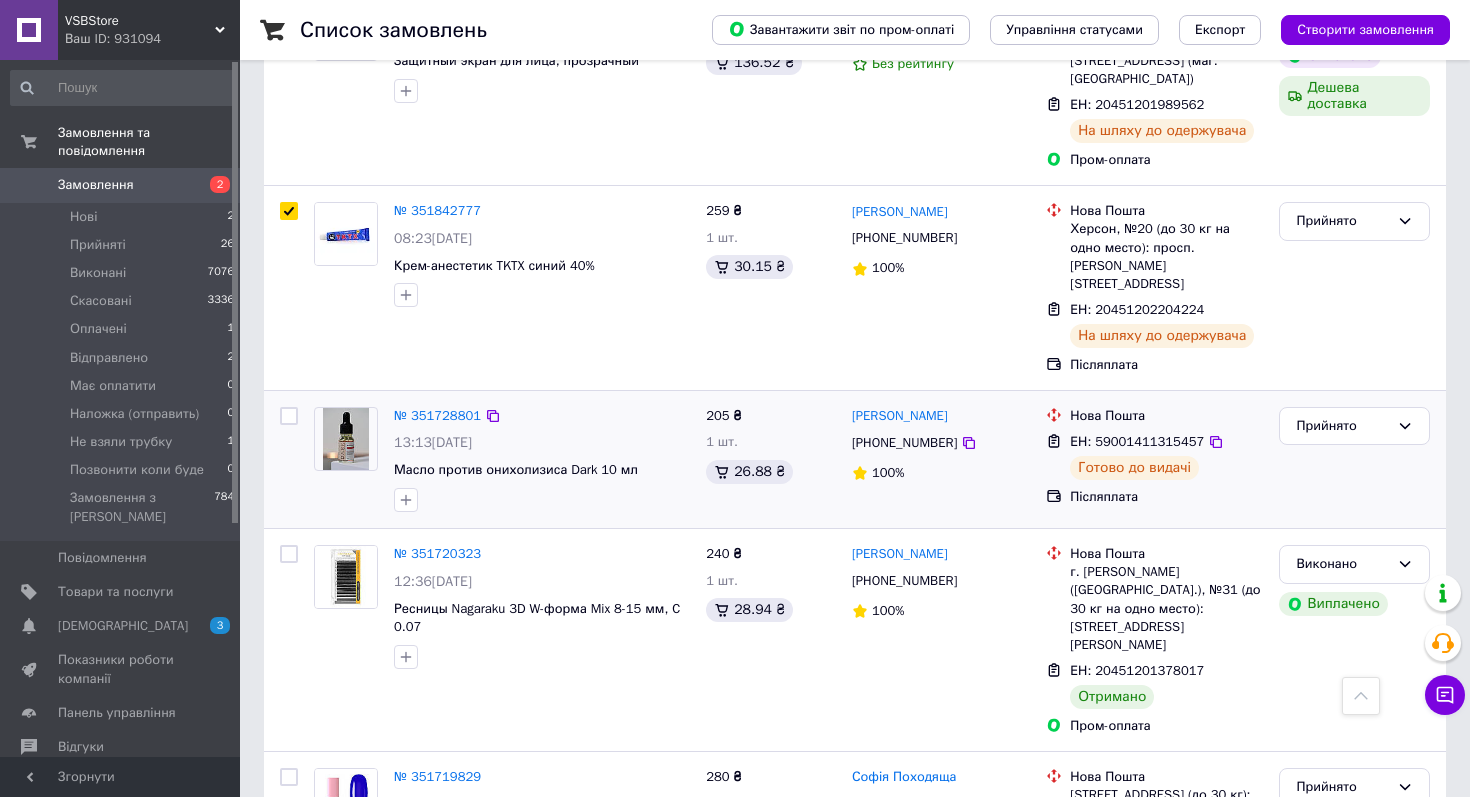 scroll, scrollTop: 2003, scrollLeft: 0, axis: vertical 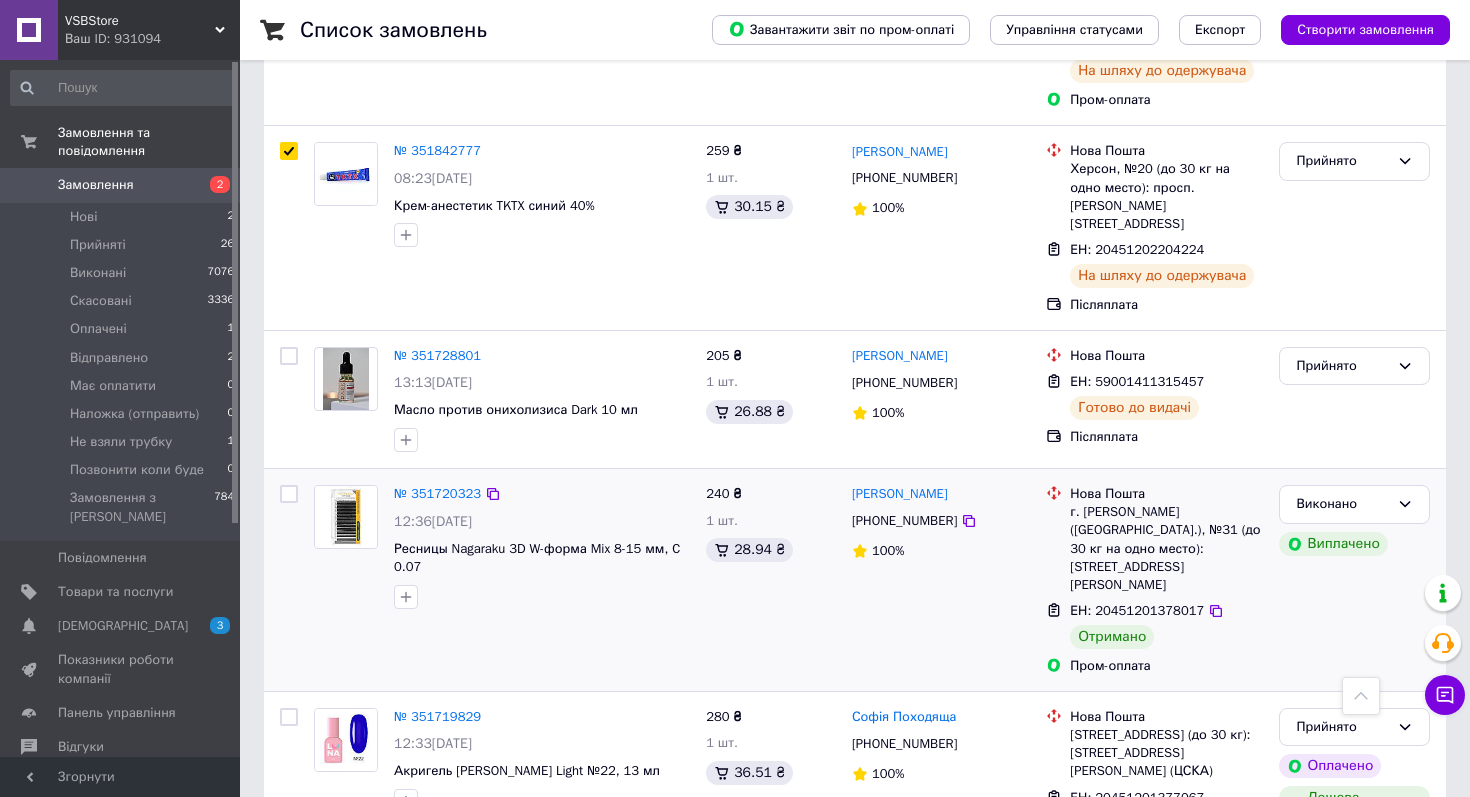 click at bounding box center (289, 494) 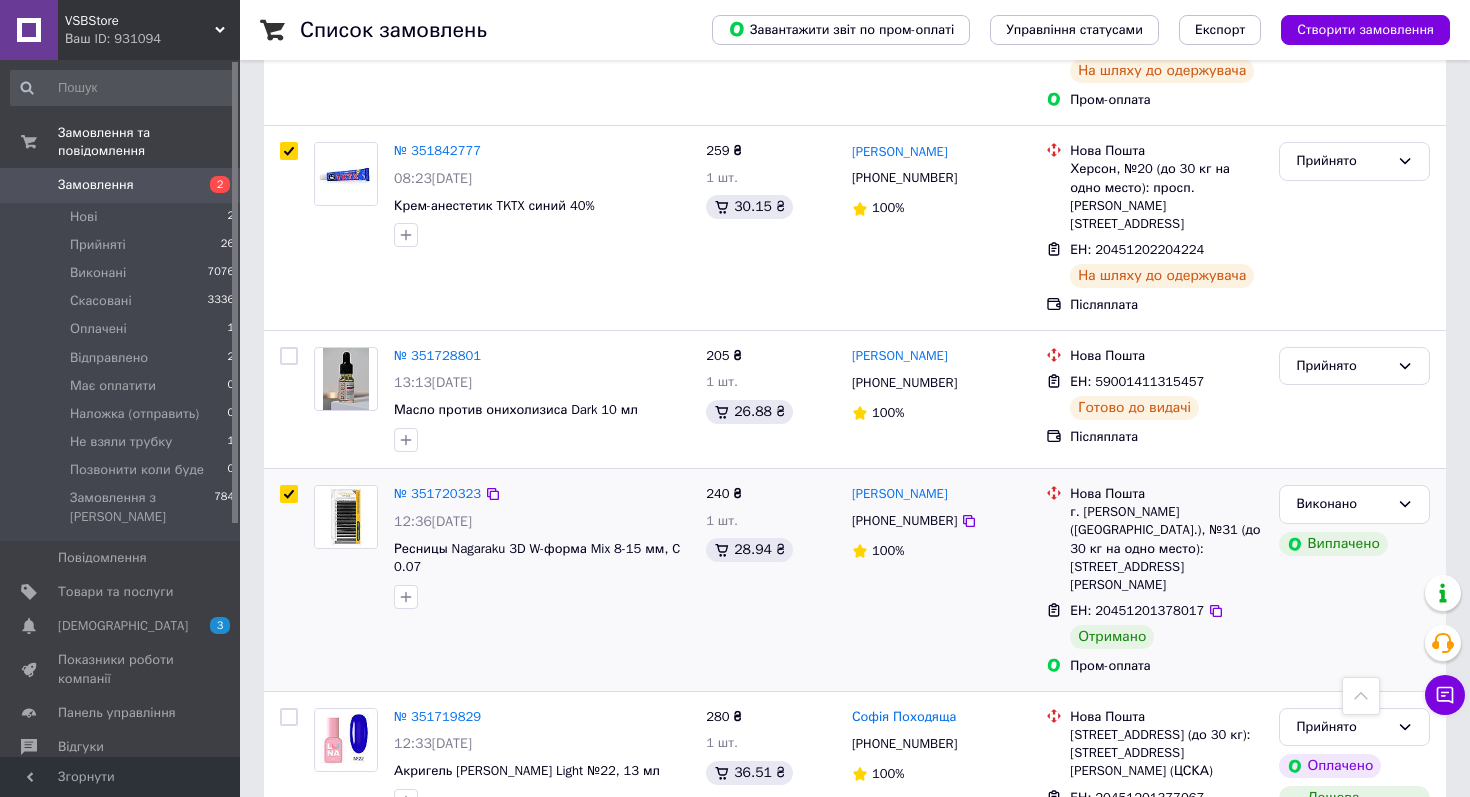 checkbox on "true" 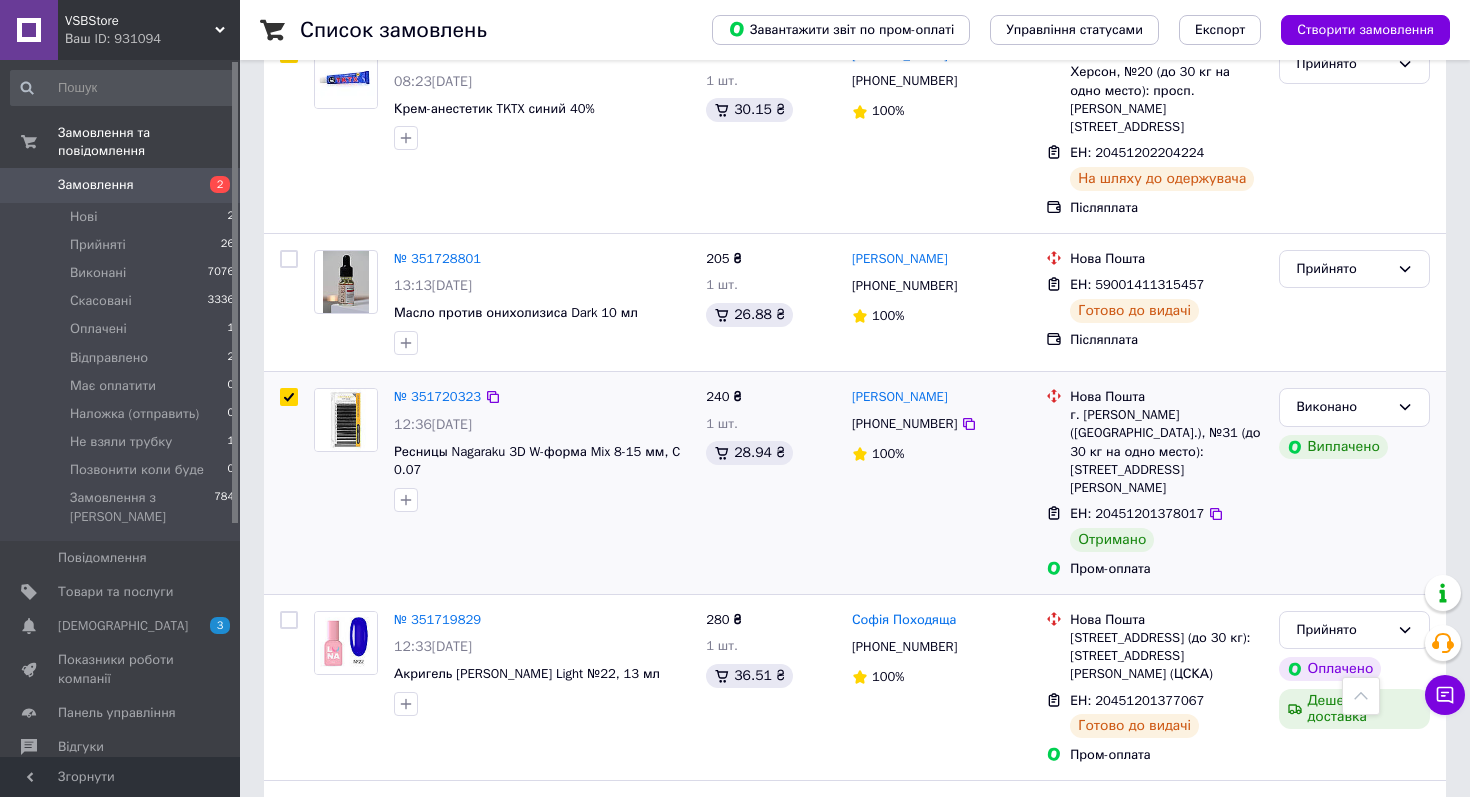scroll, scrollTop: 2201, scrollLeft: 0, axis: vertical 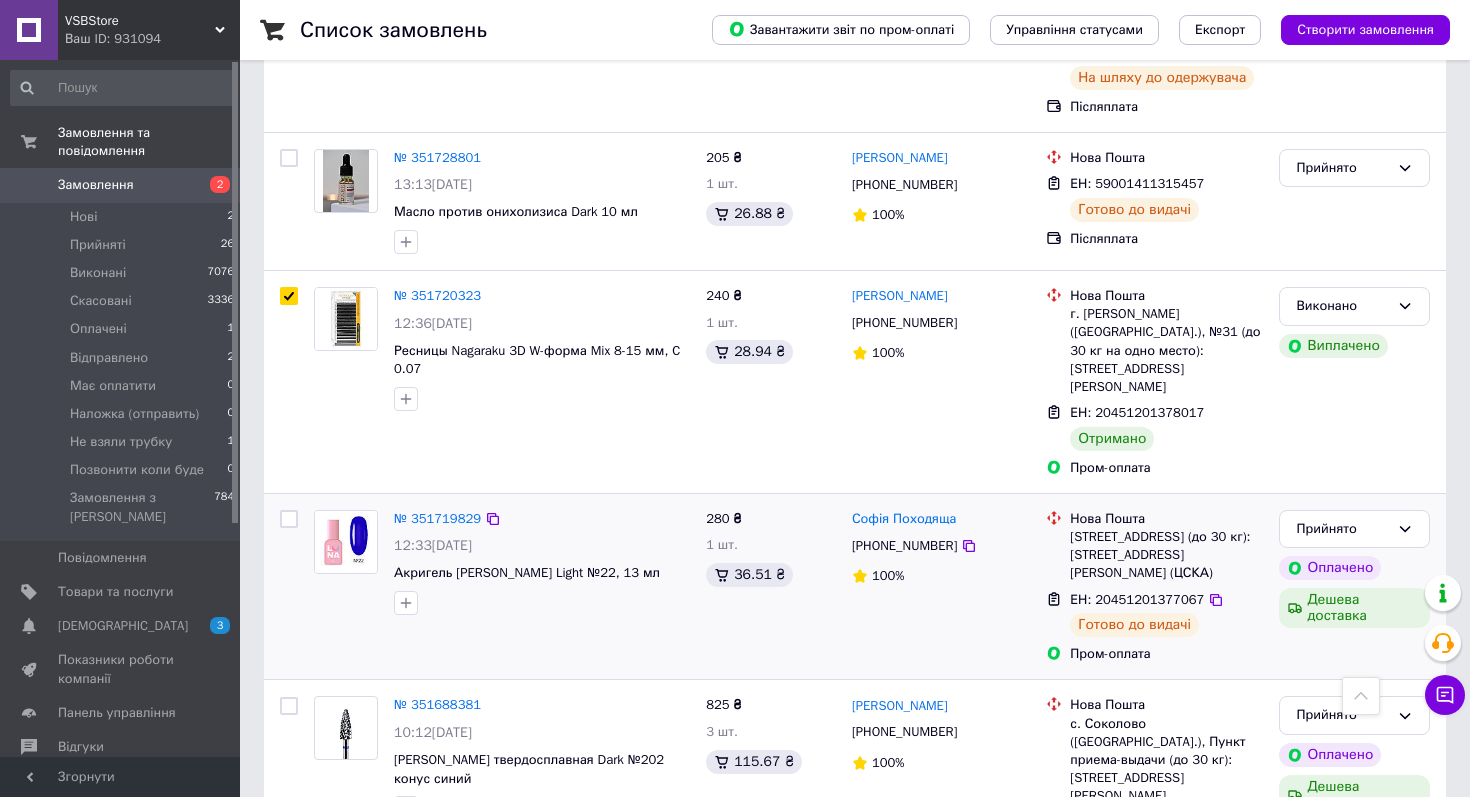 click at bounding box center [289, 587] 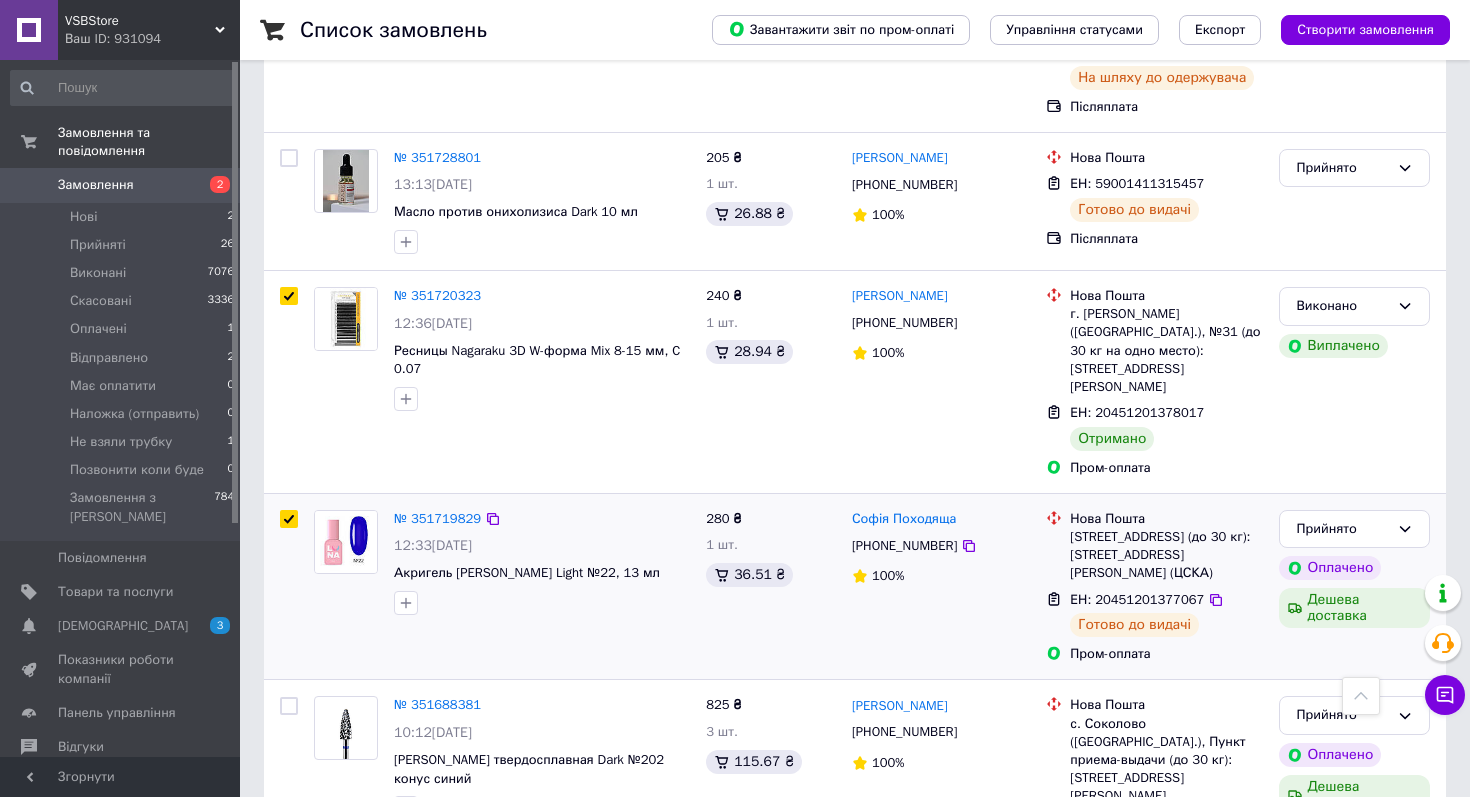 checkbox on "true" 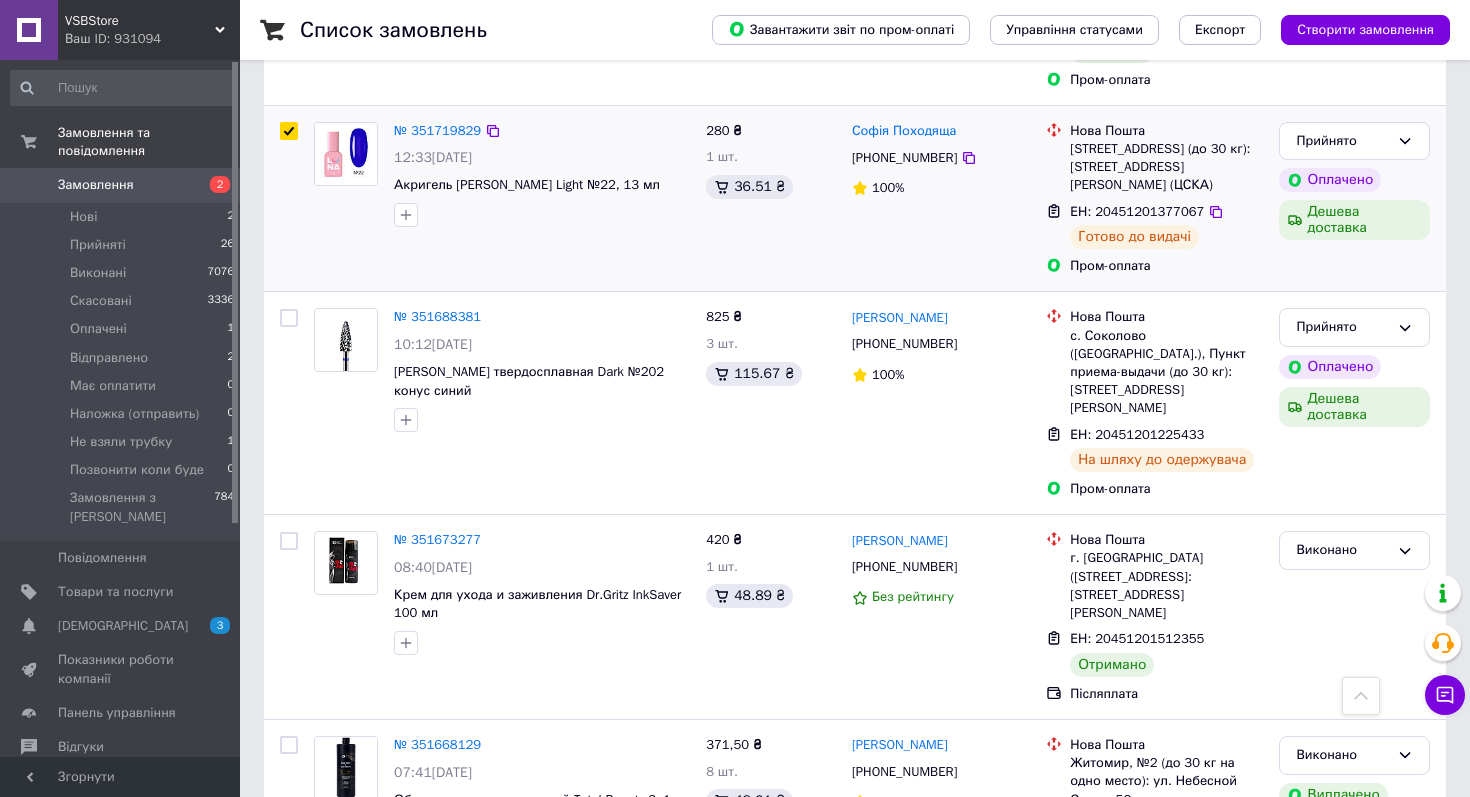 scroll, scrollTop: 2599, scrollLeft: 0, axis: vertical 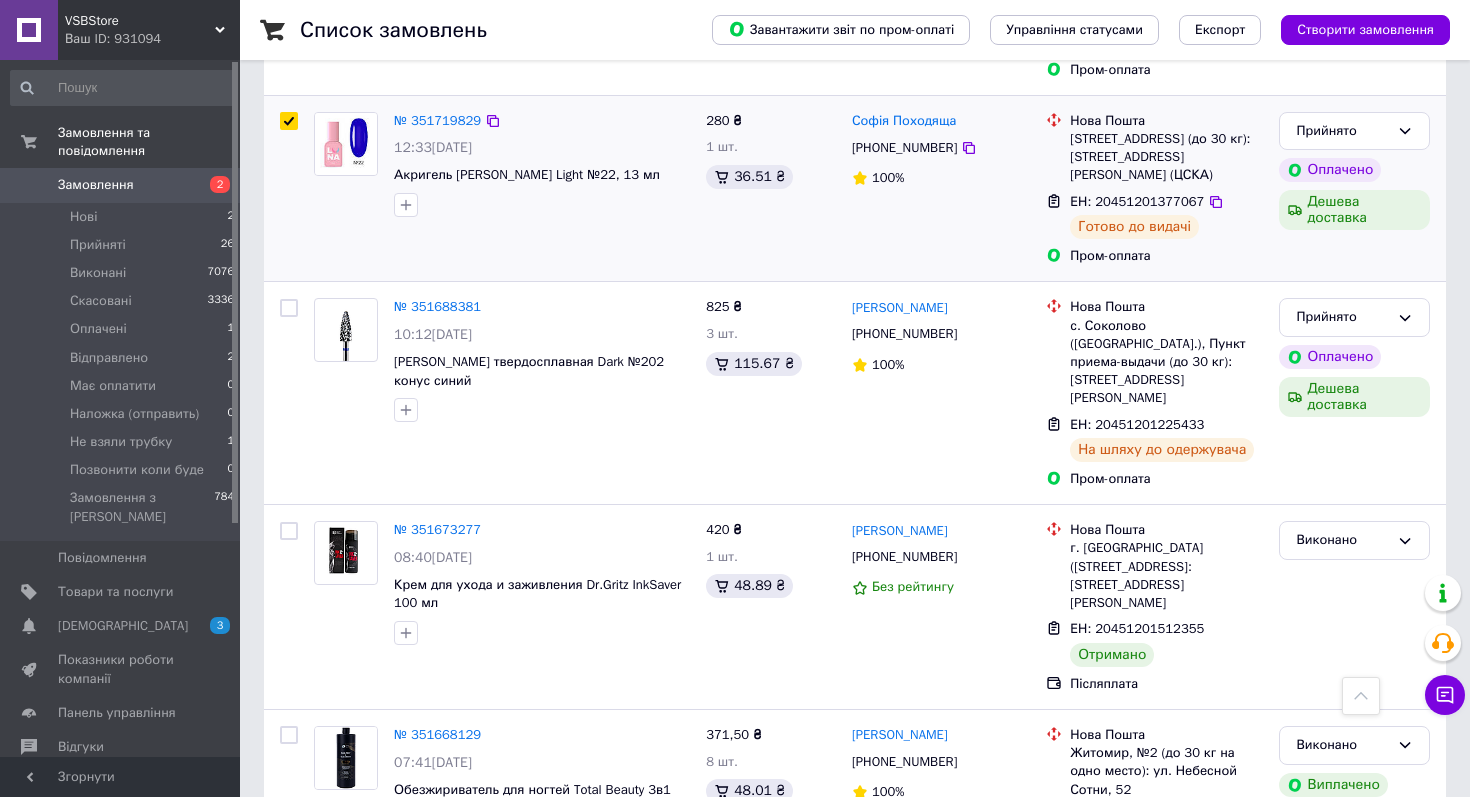 click at bounding box center (289, 607) 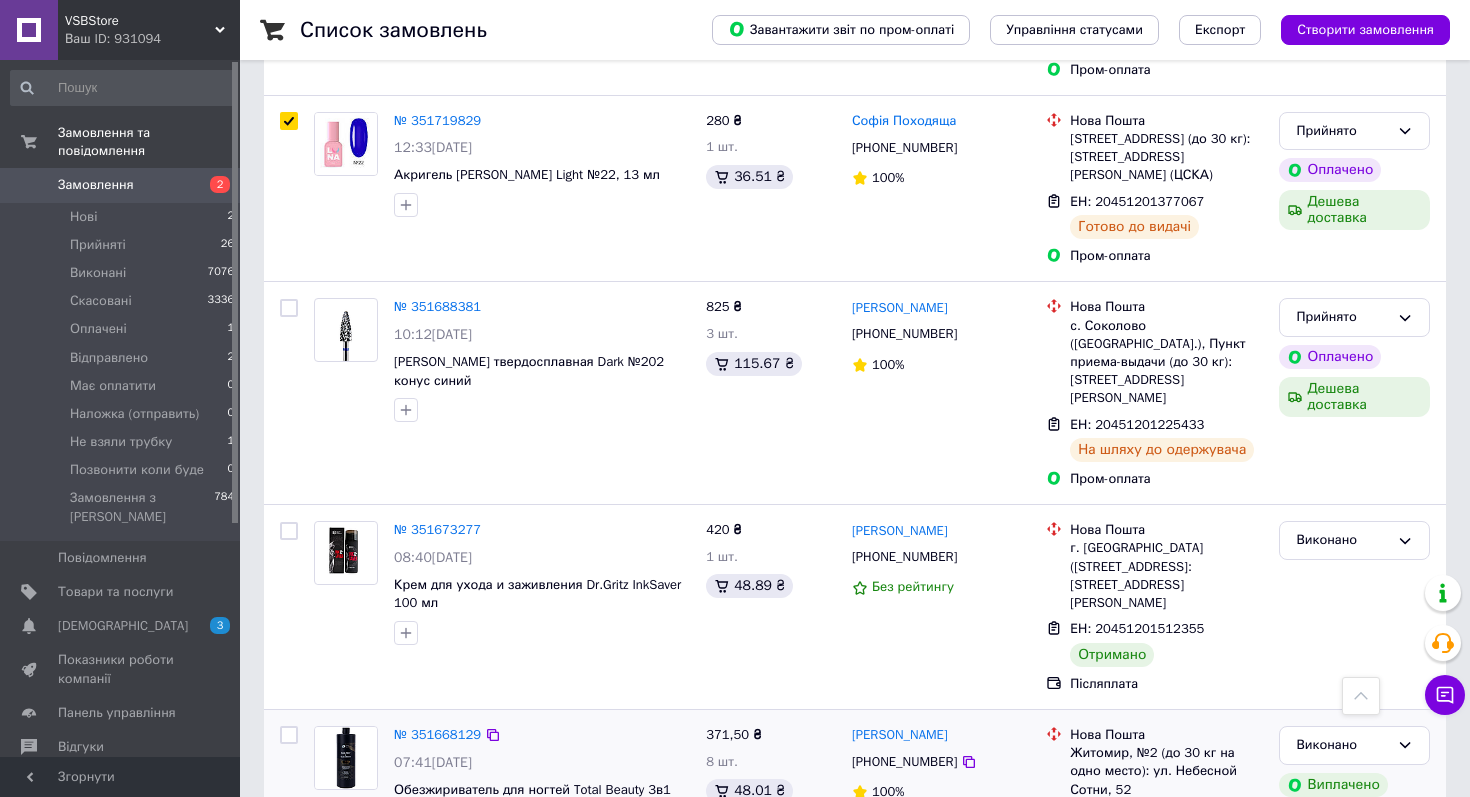 click at bounding box center [289, 735] 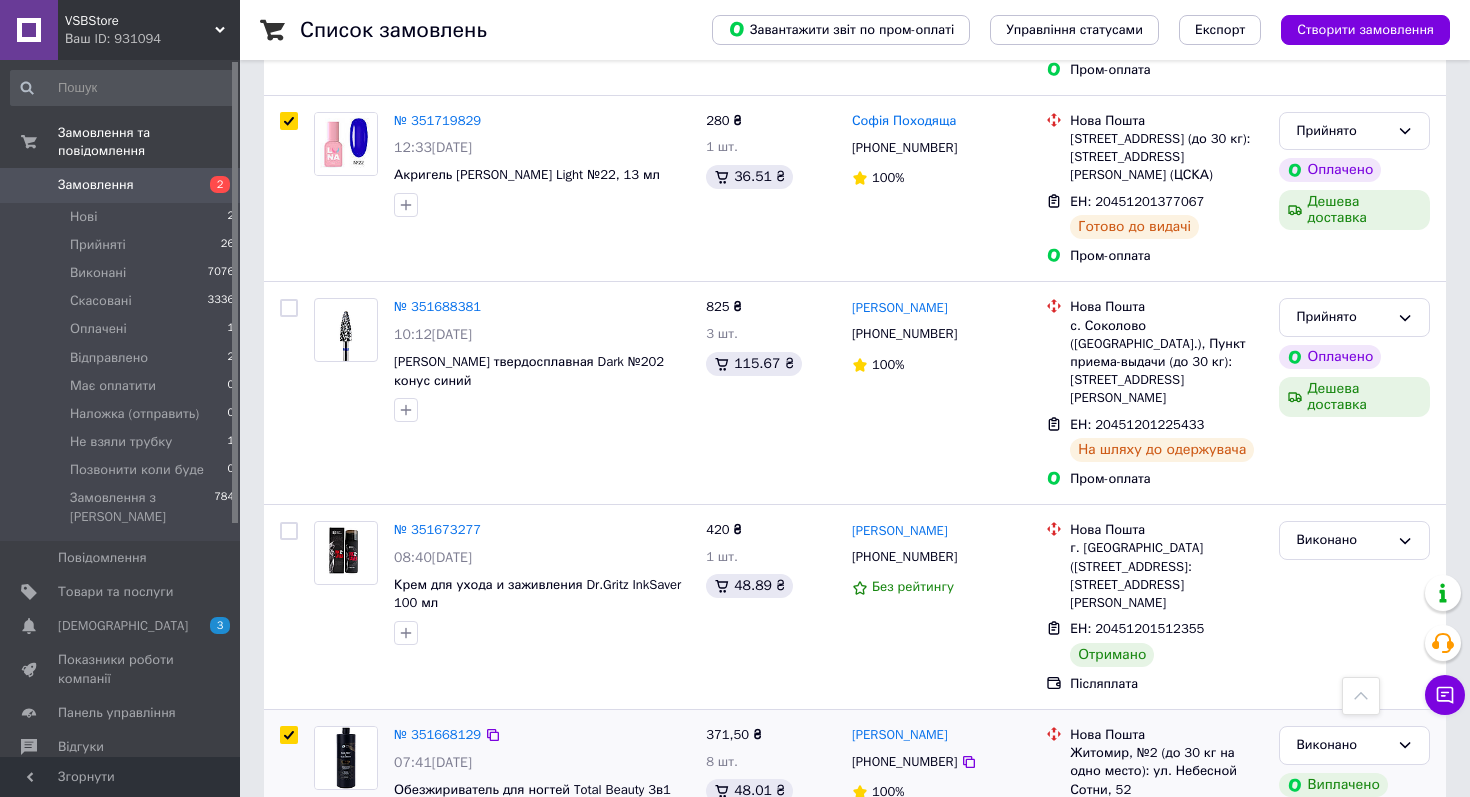 checkbox on "true" 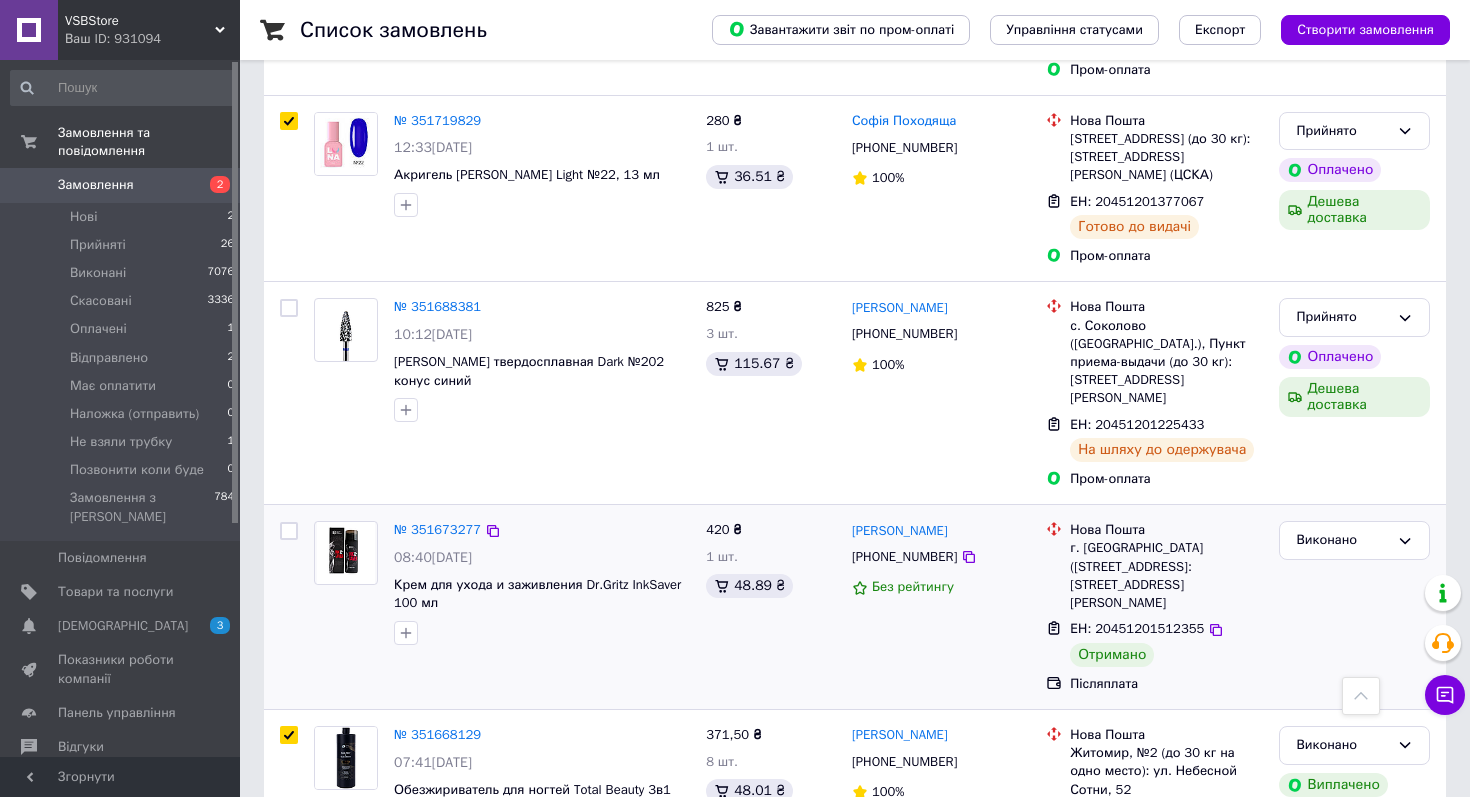 click at bounding box center [289, 531] 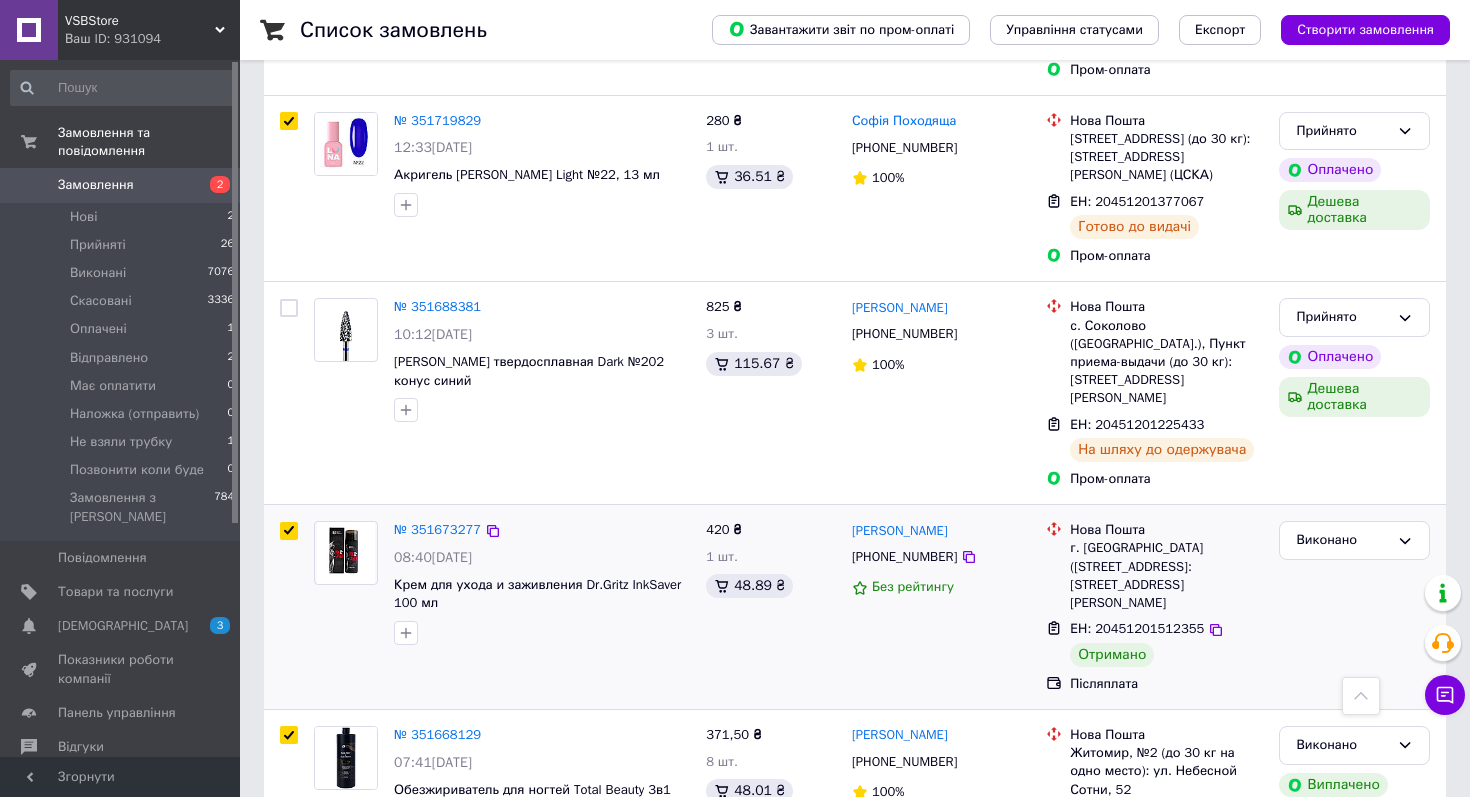 checkbox on "true" 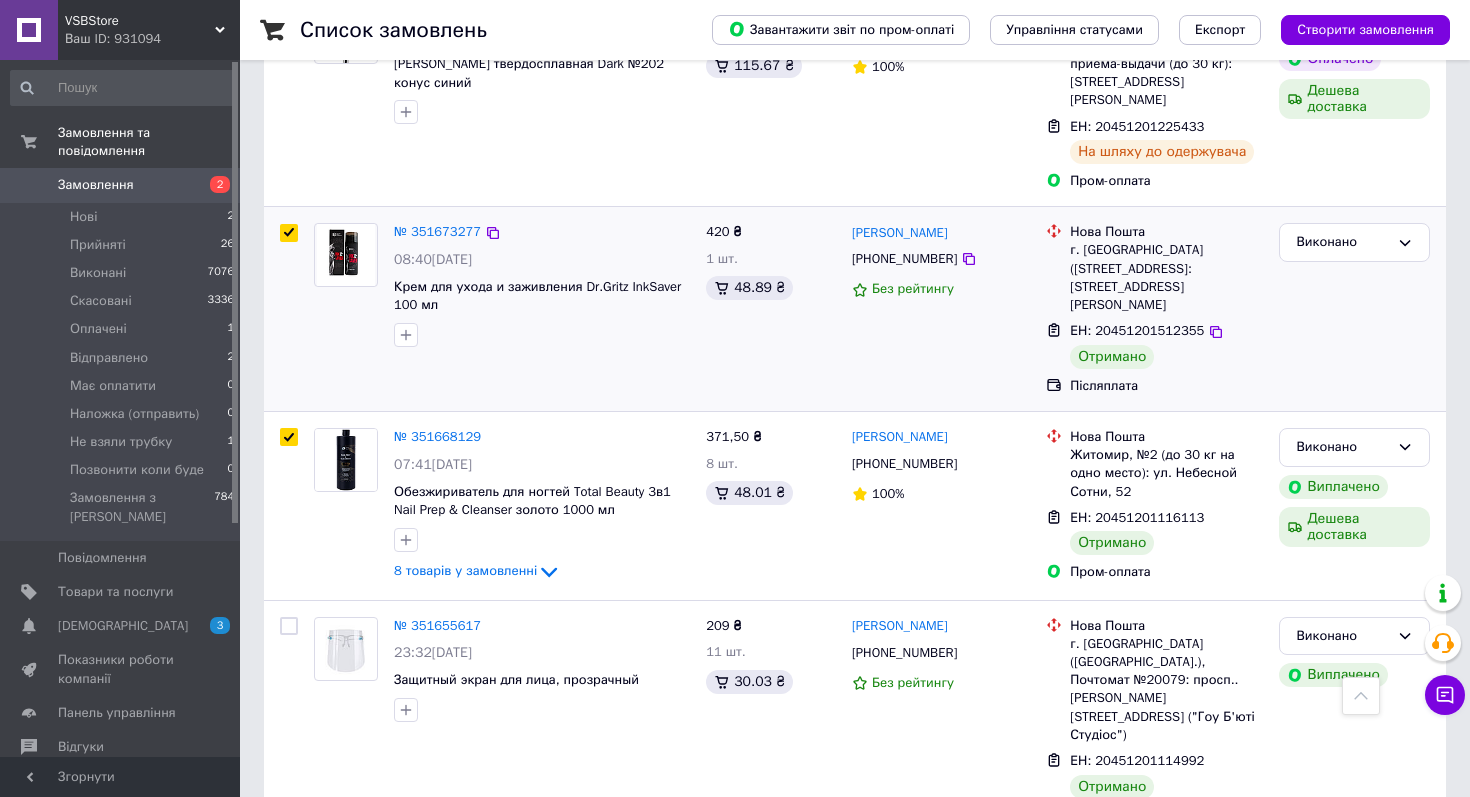 scroll, scrollTop: 2909, scrollLeft: 0, axis: vertical 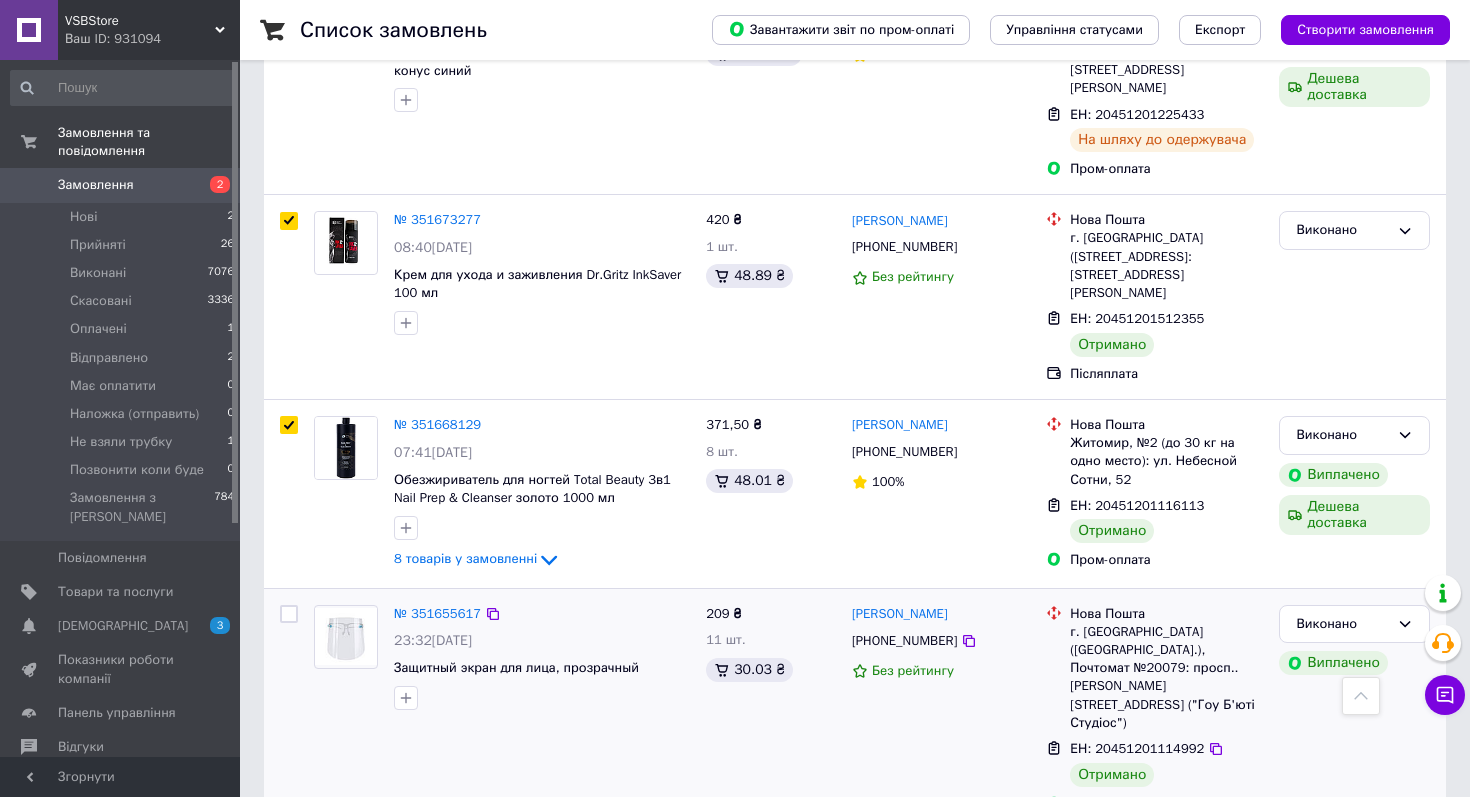 click at bounding box center [289, 614] 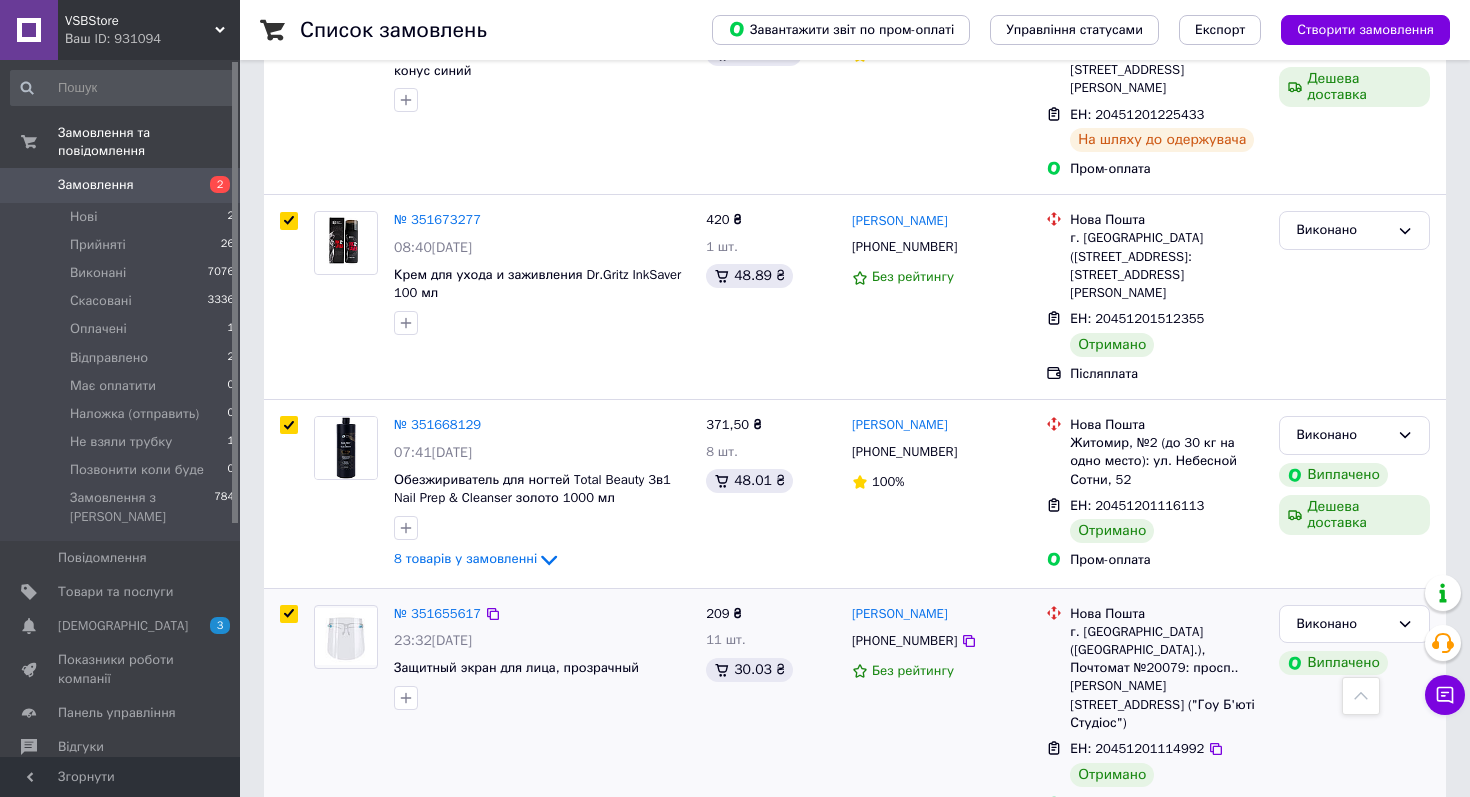 checkbox on "true" 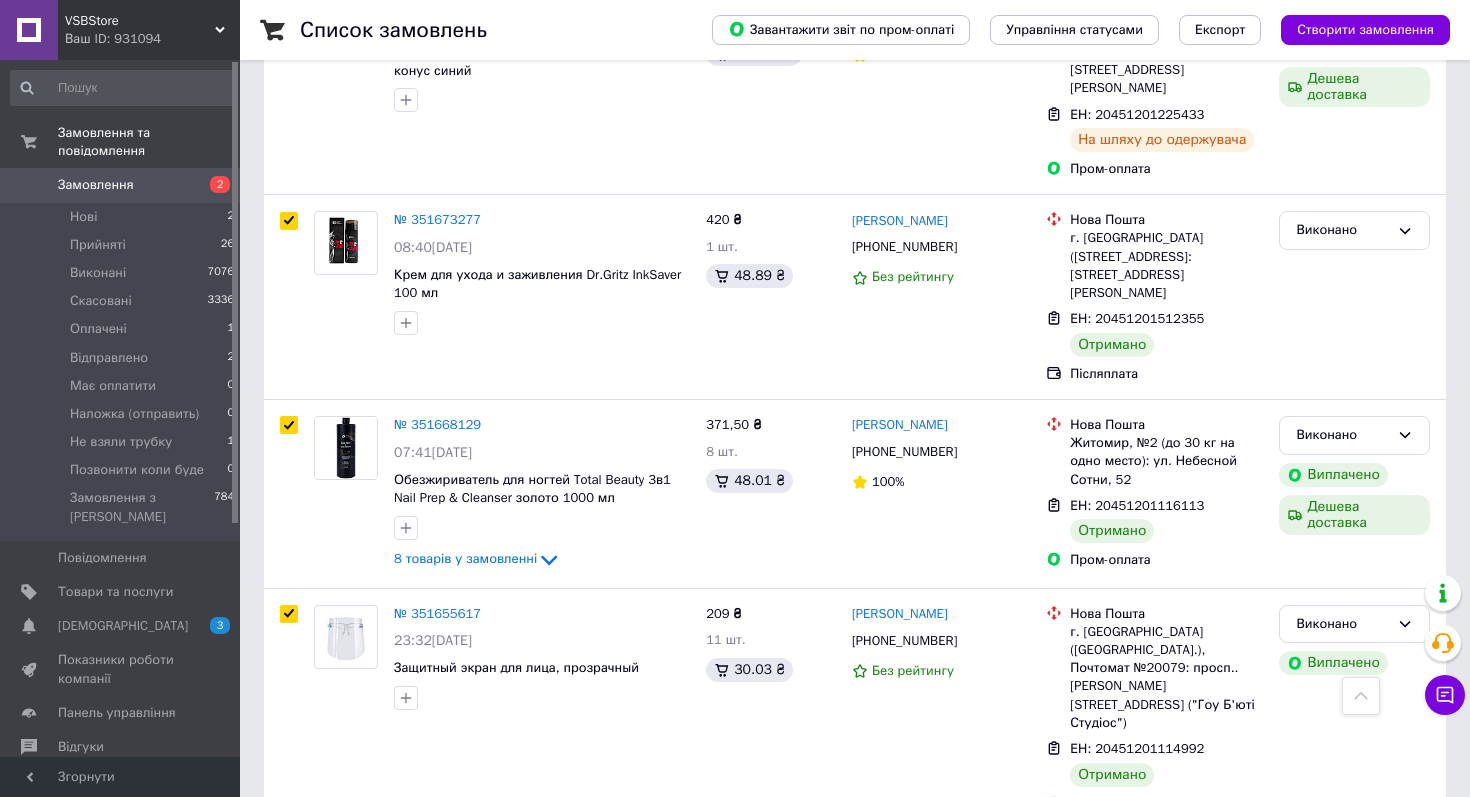 click at bounding box center [289, 855] 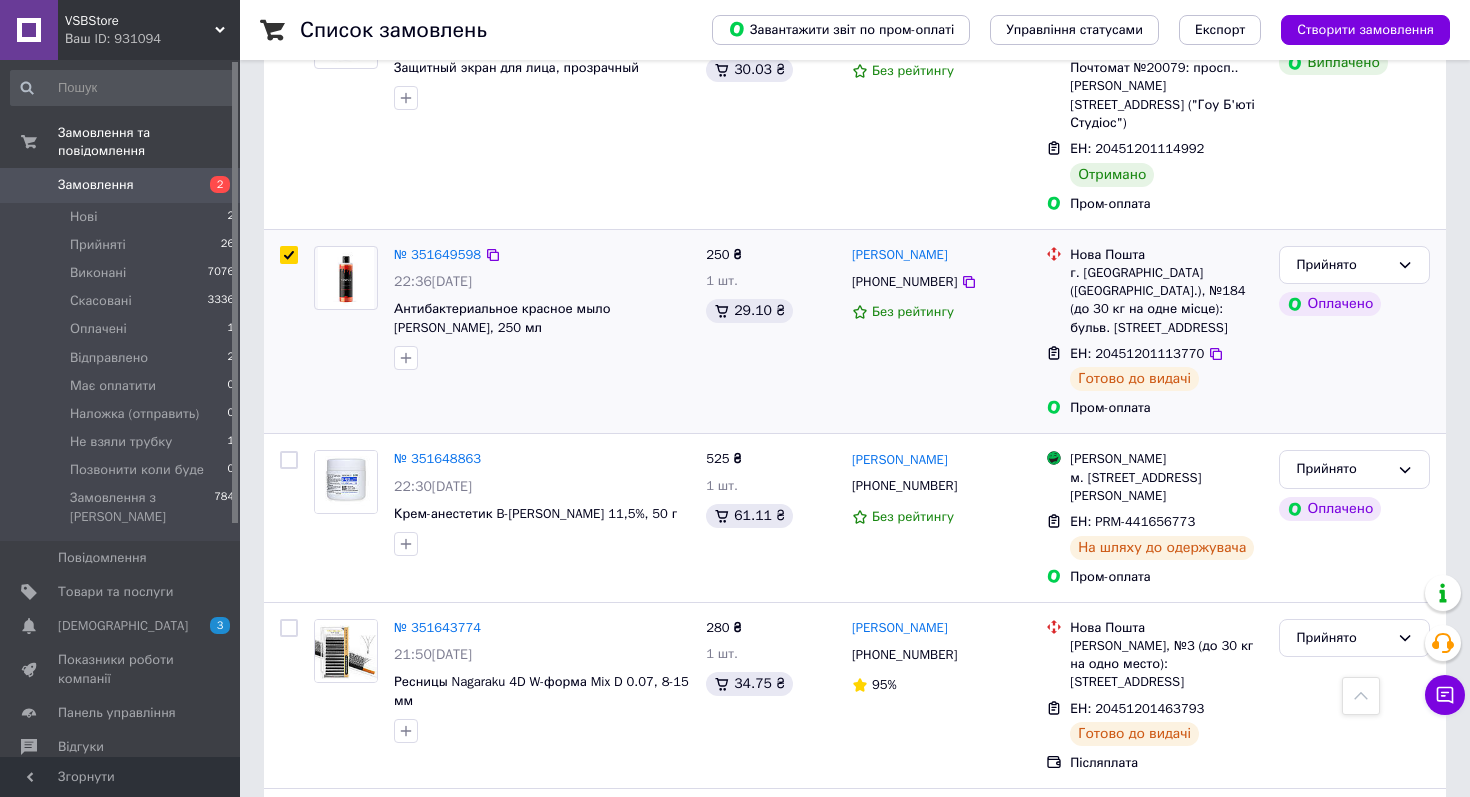 scroll, scrollTop: 3568, scrollLeft: 0, axis: vertical 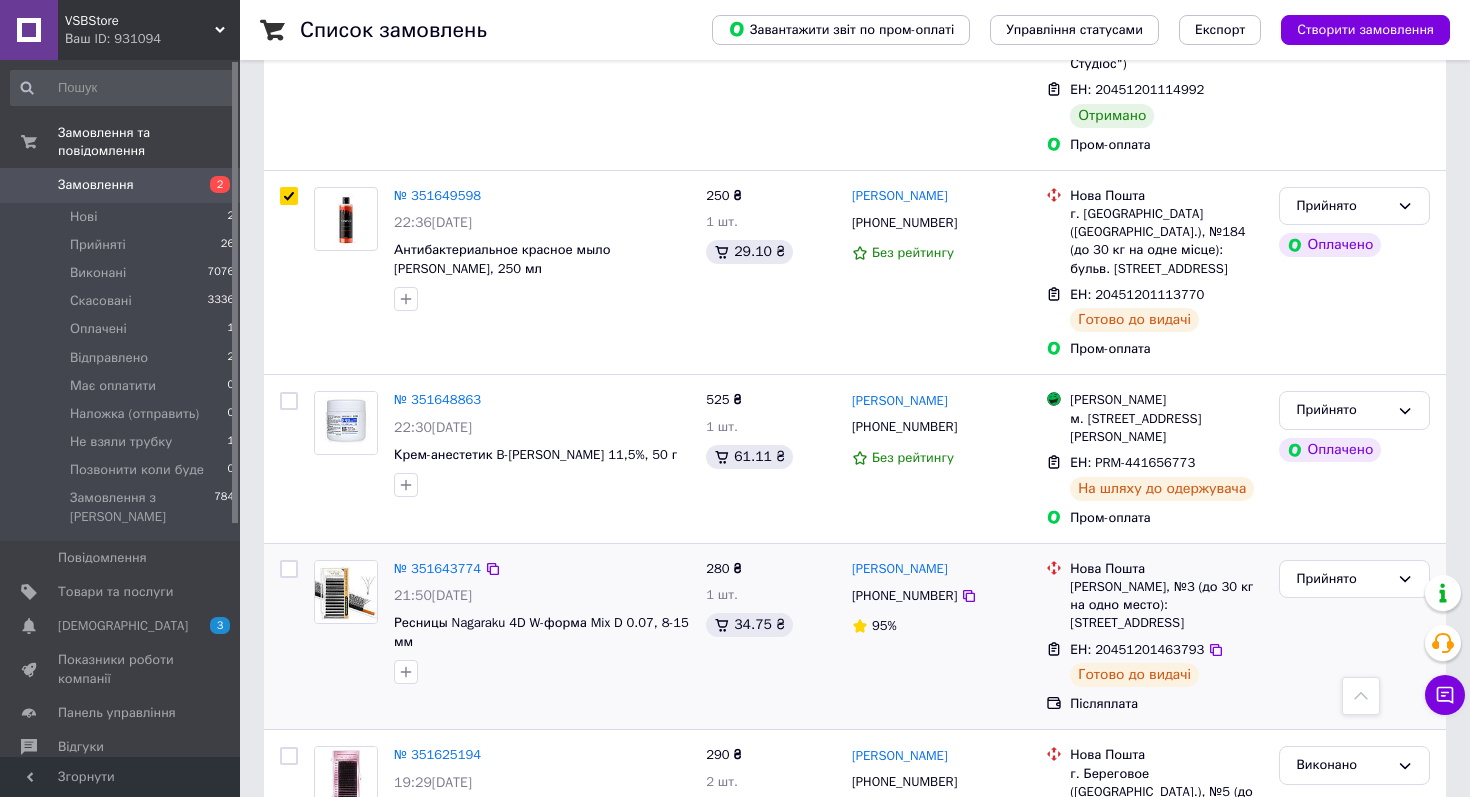 click at bounding box center [289, 569] 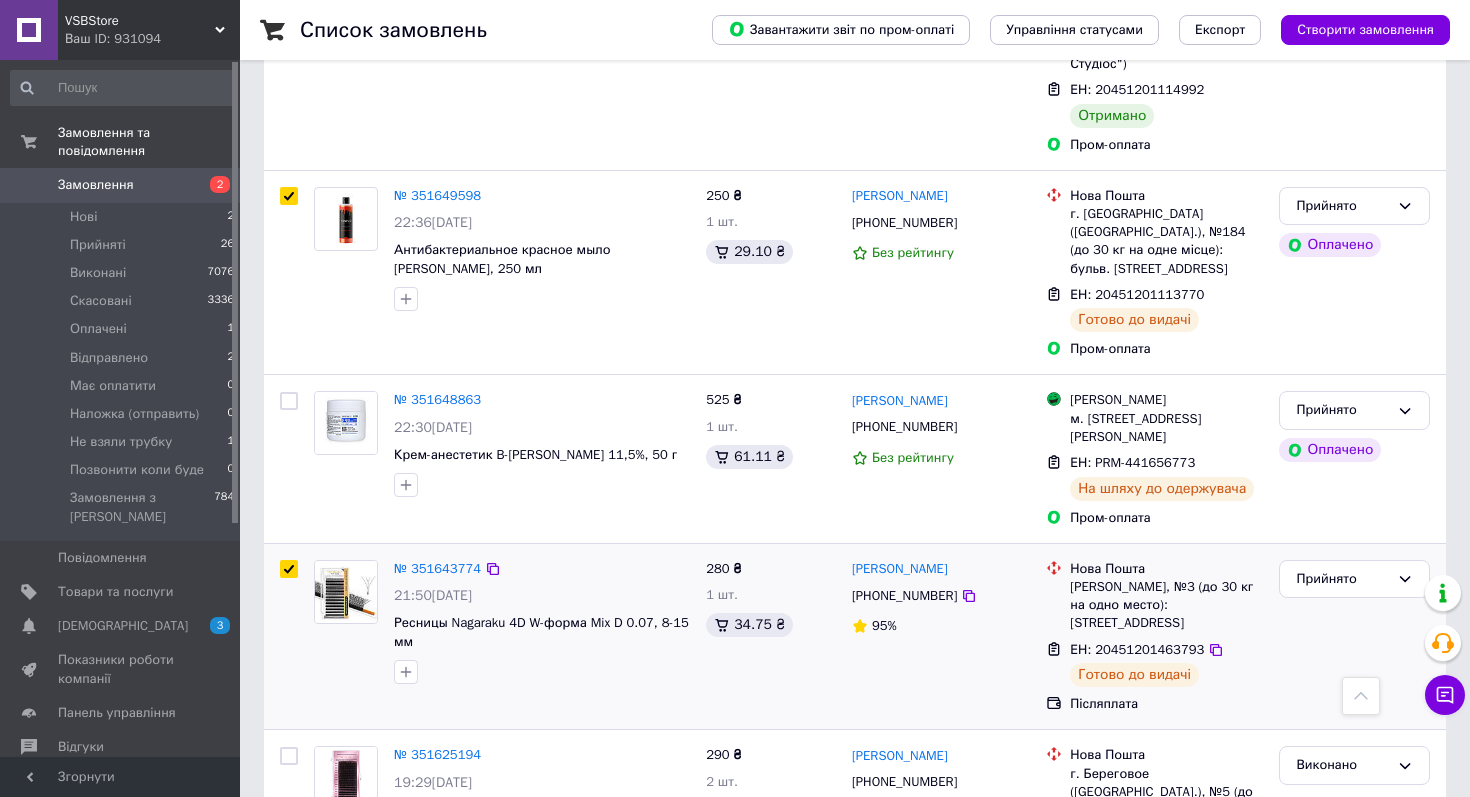 checkbox on "true" 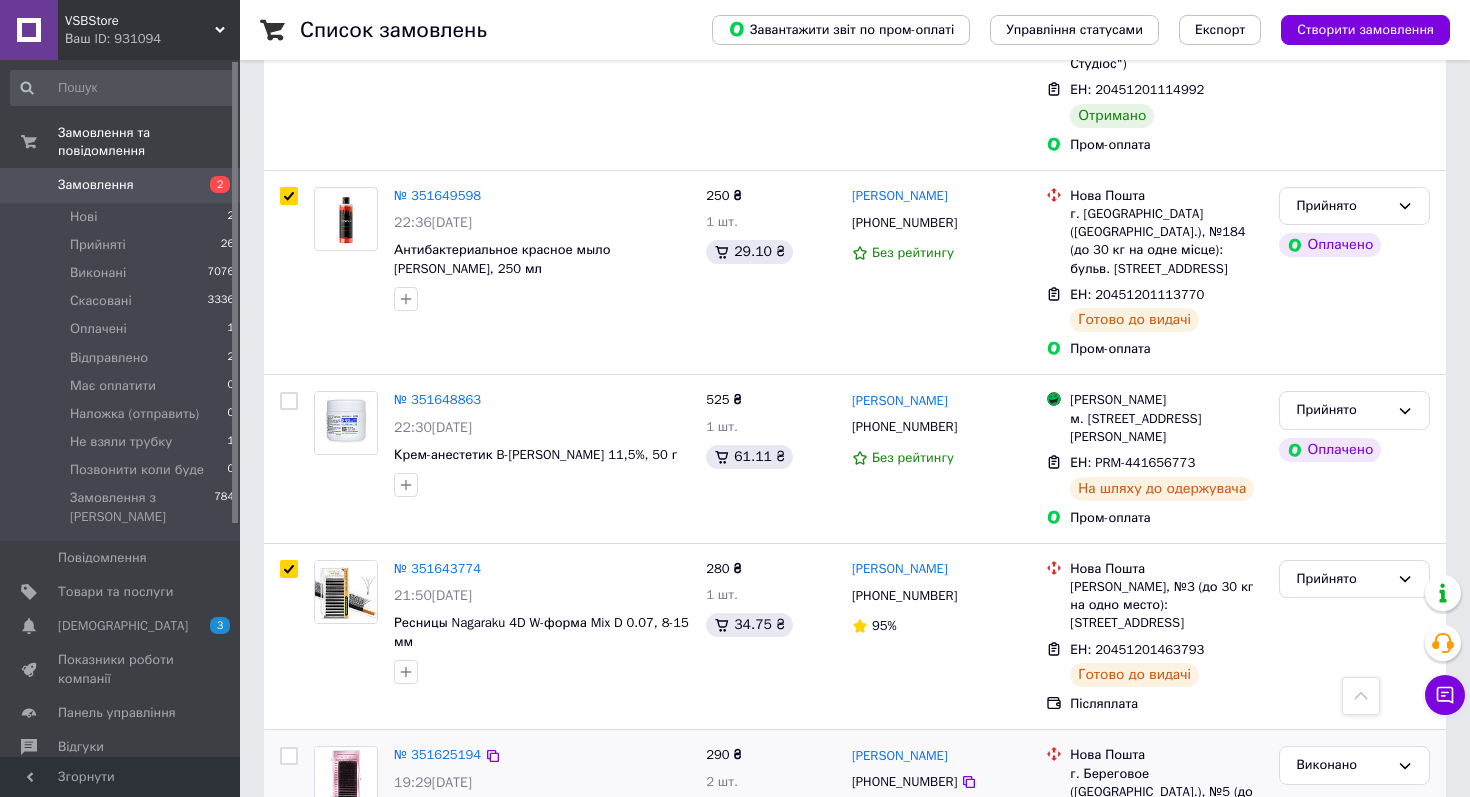click at bounding box center [289, 756] 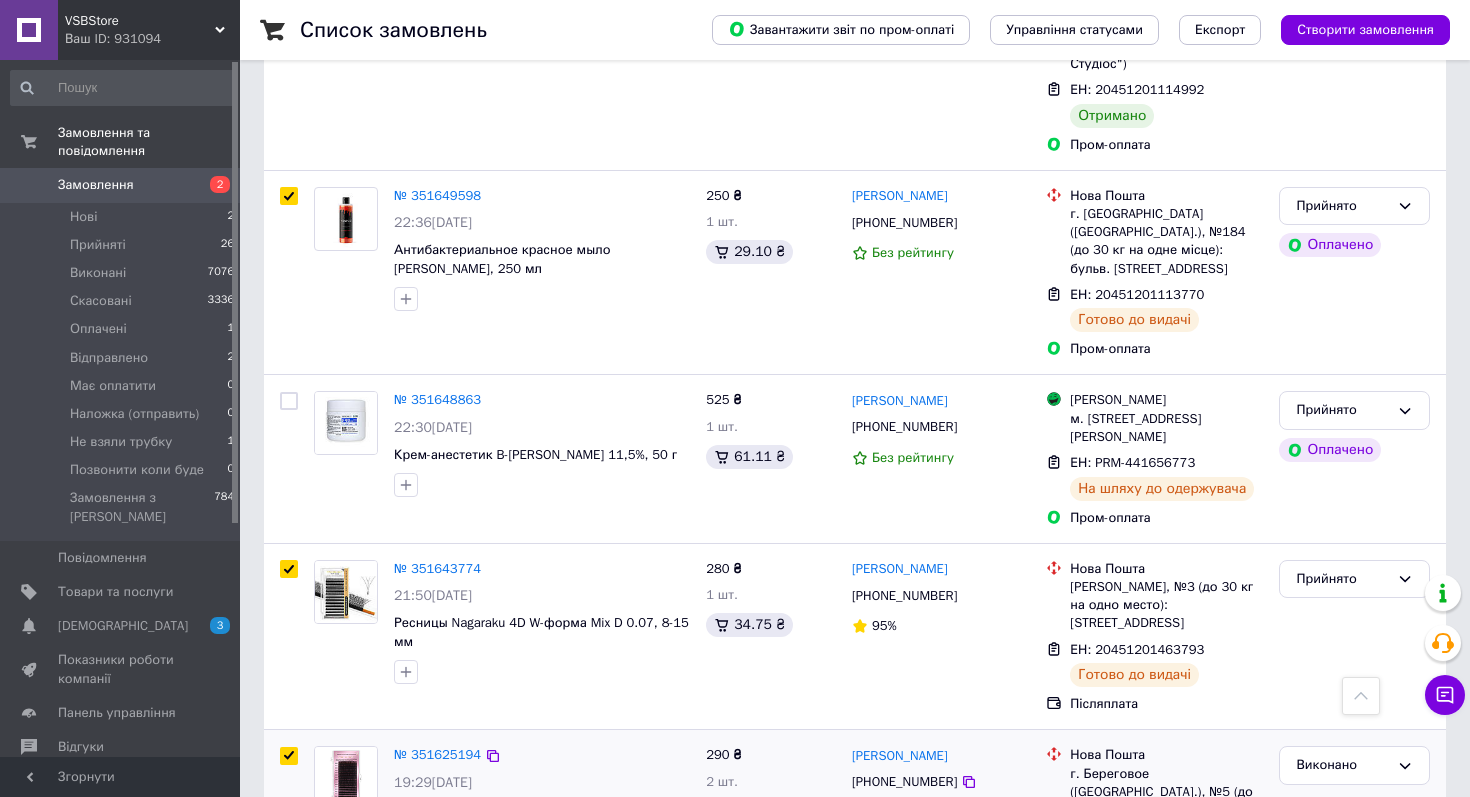 checkbox on "true" 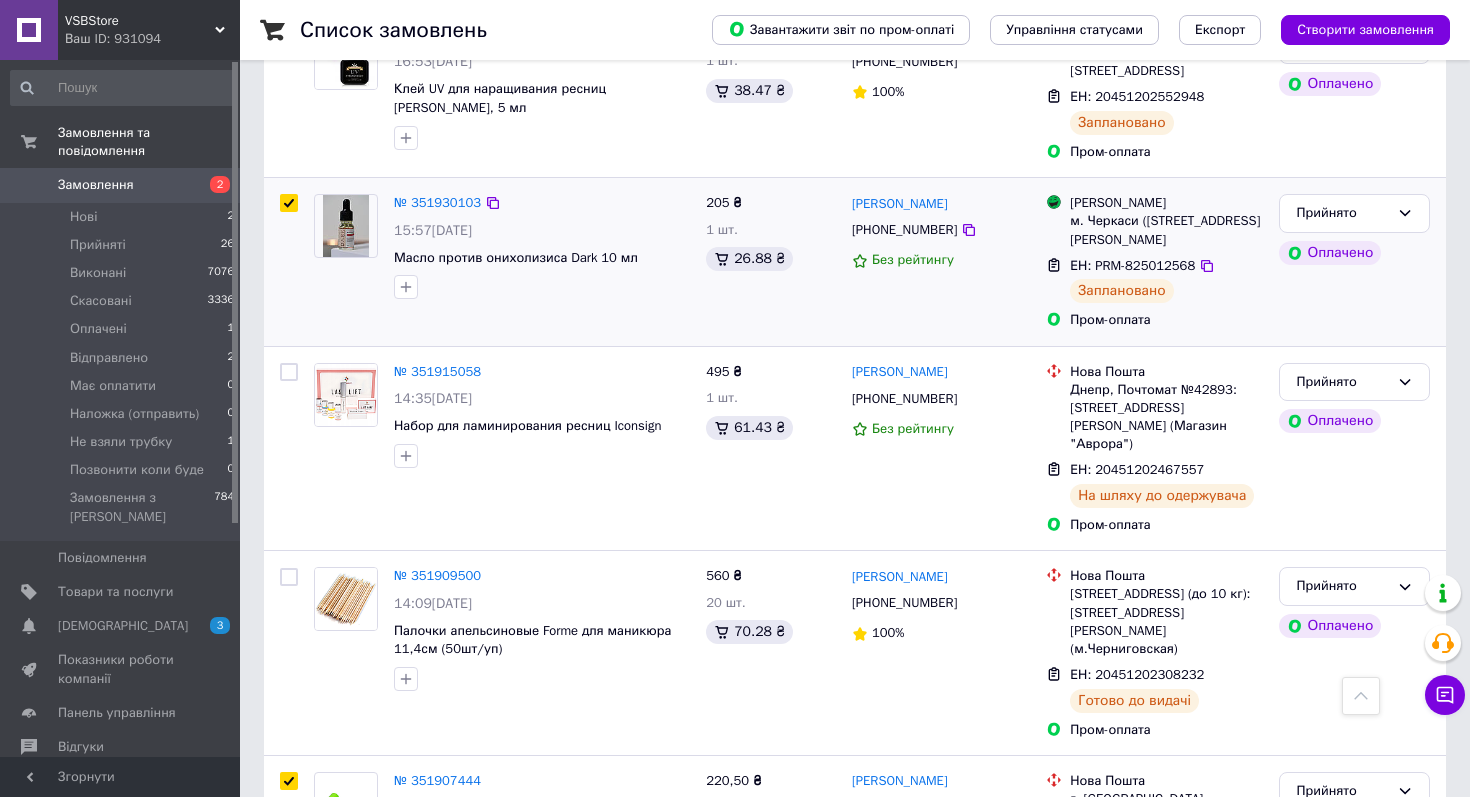 scroll, scrollTop: 522, scrollLeft: 0, axis: vertical 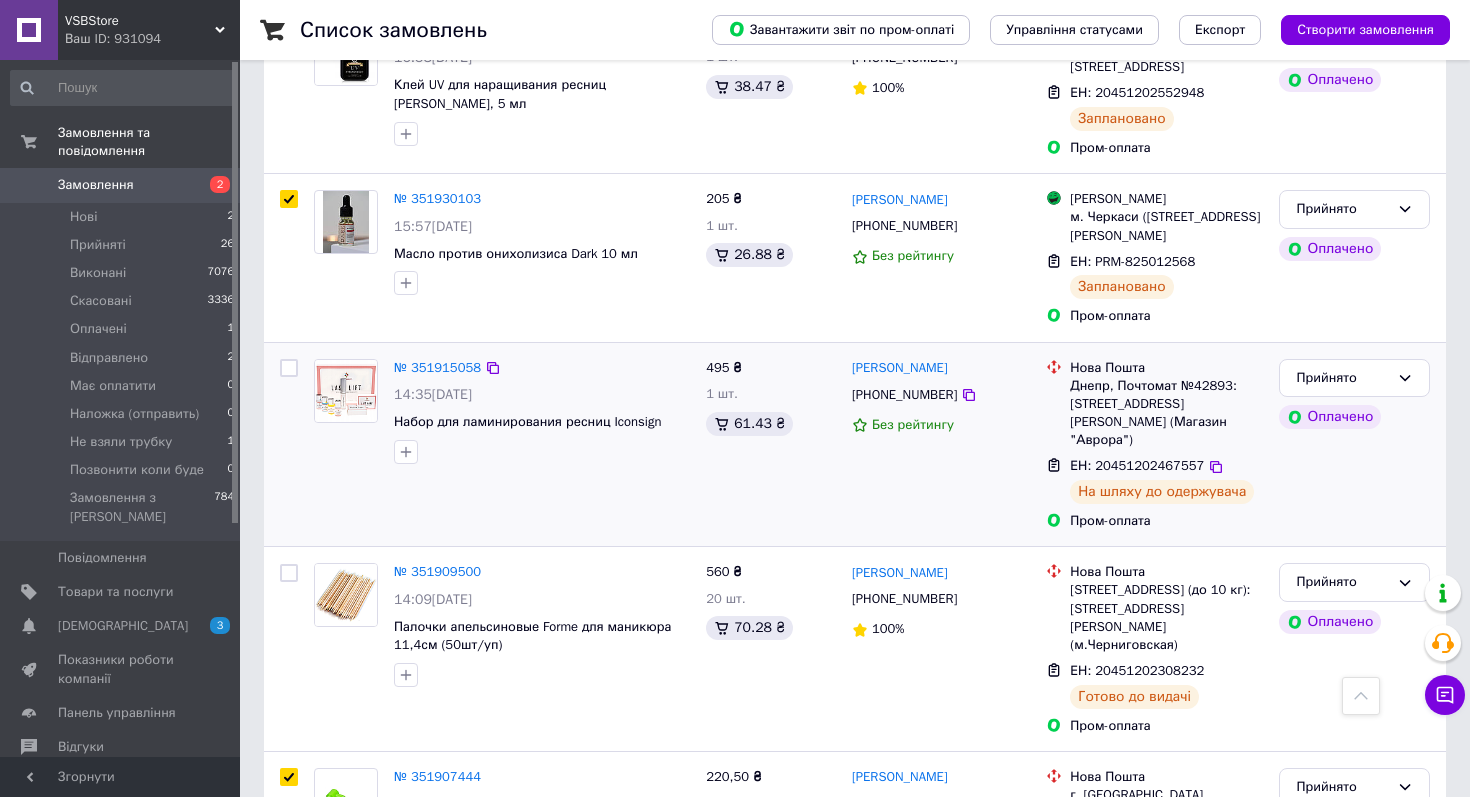 click at bounding box center [289, 368] 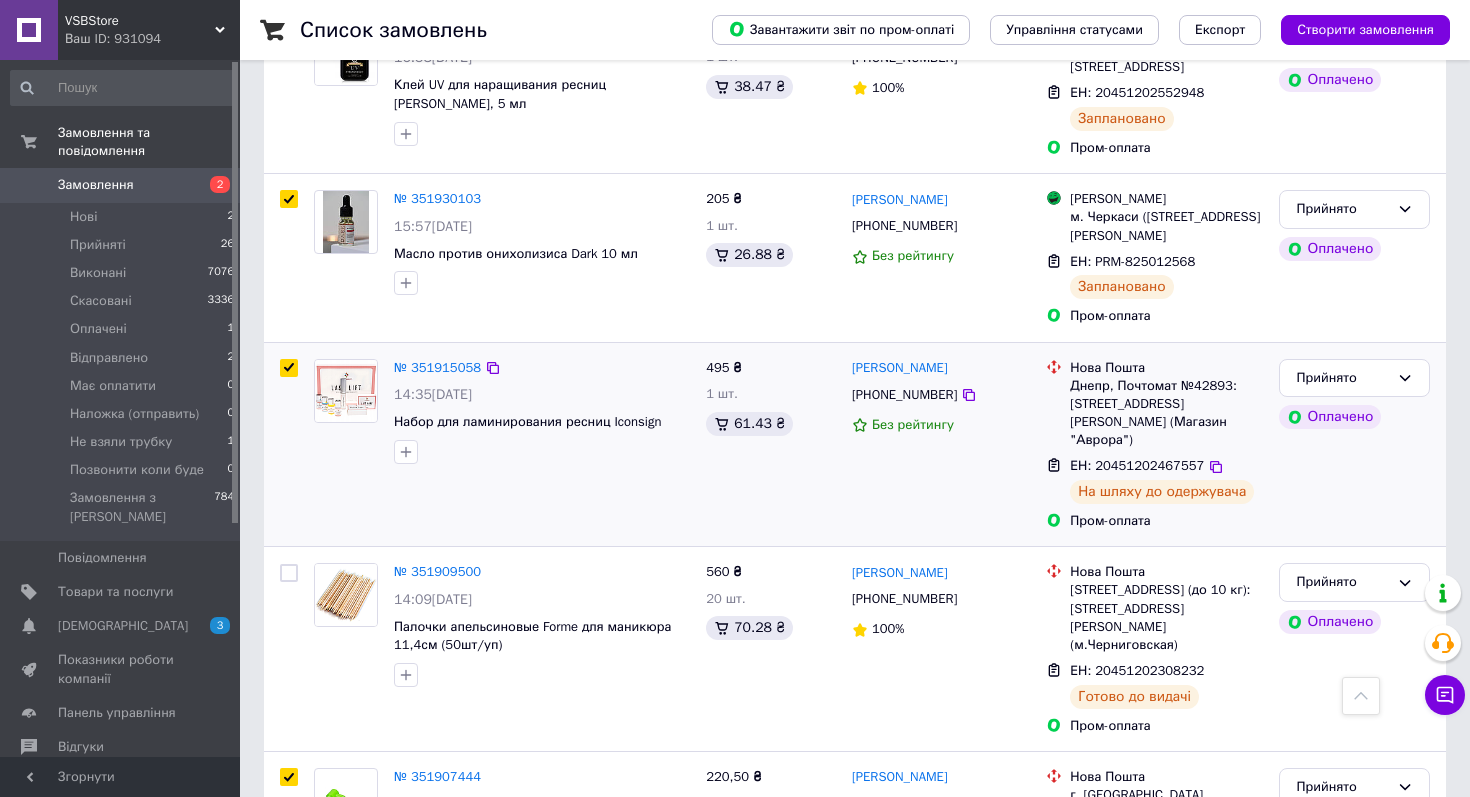 checkbox on "true" 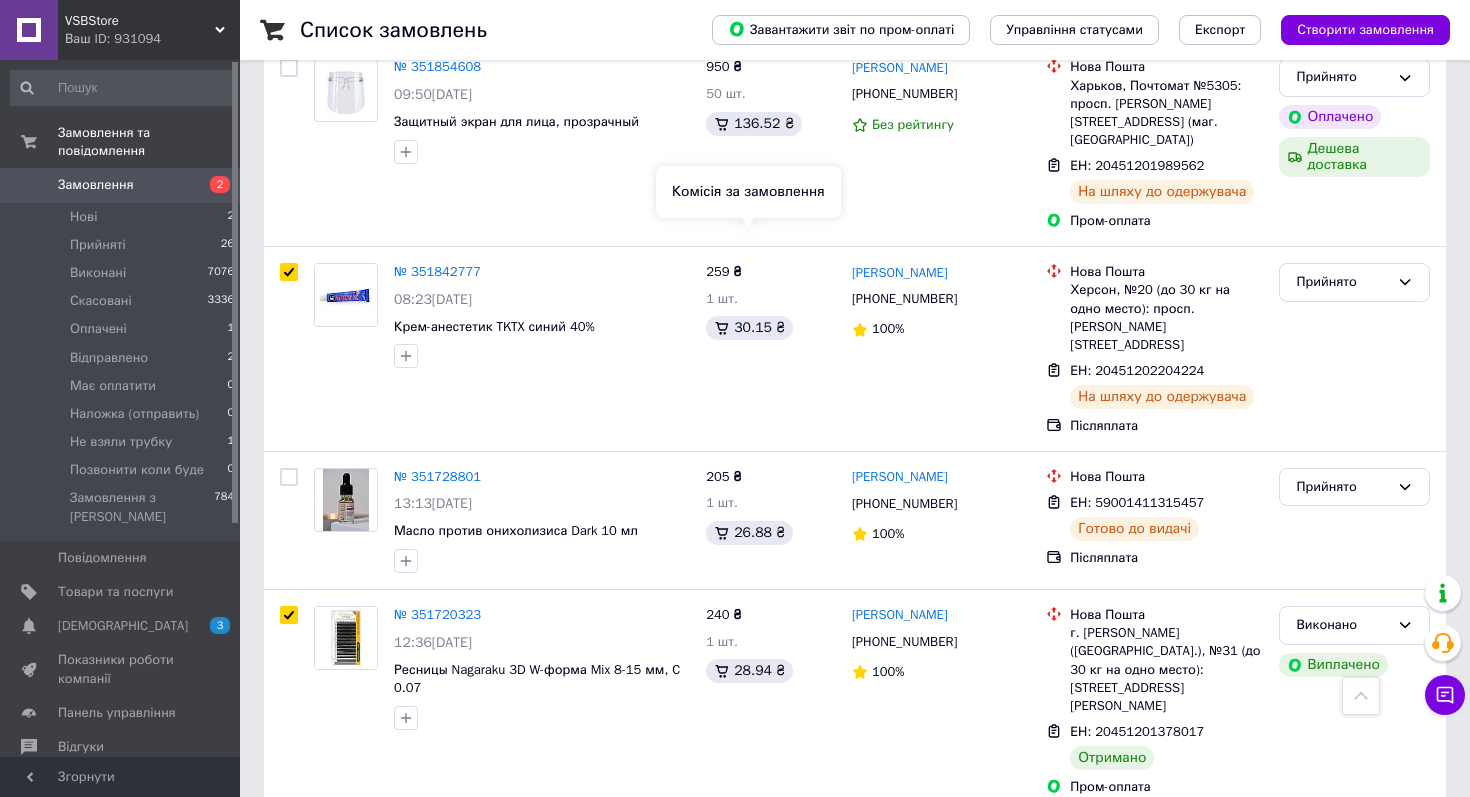 scroll, scrollTop: 1883, scrollLeft: 0, axis: vertical 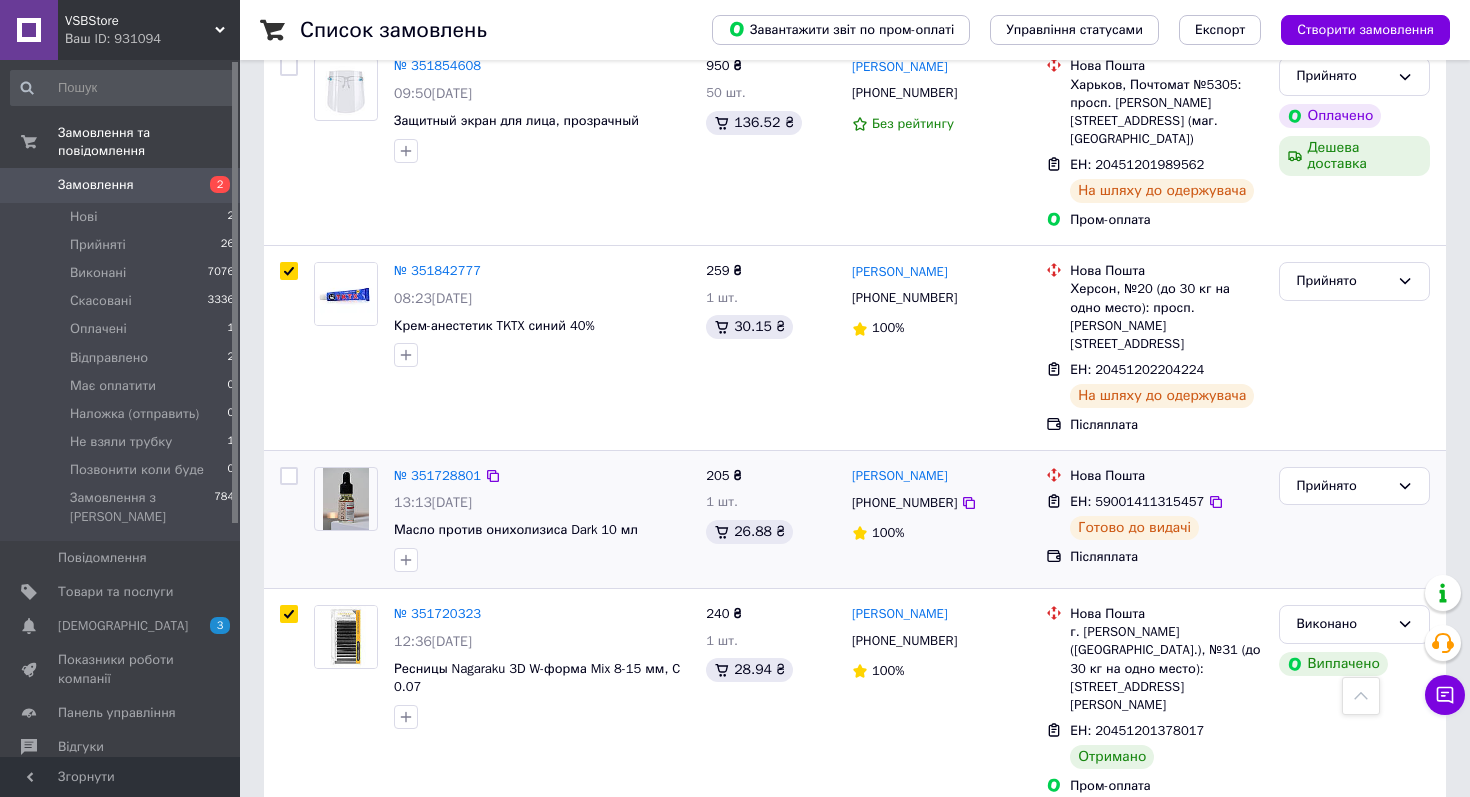 click at bounding box center [289, 476] 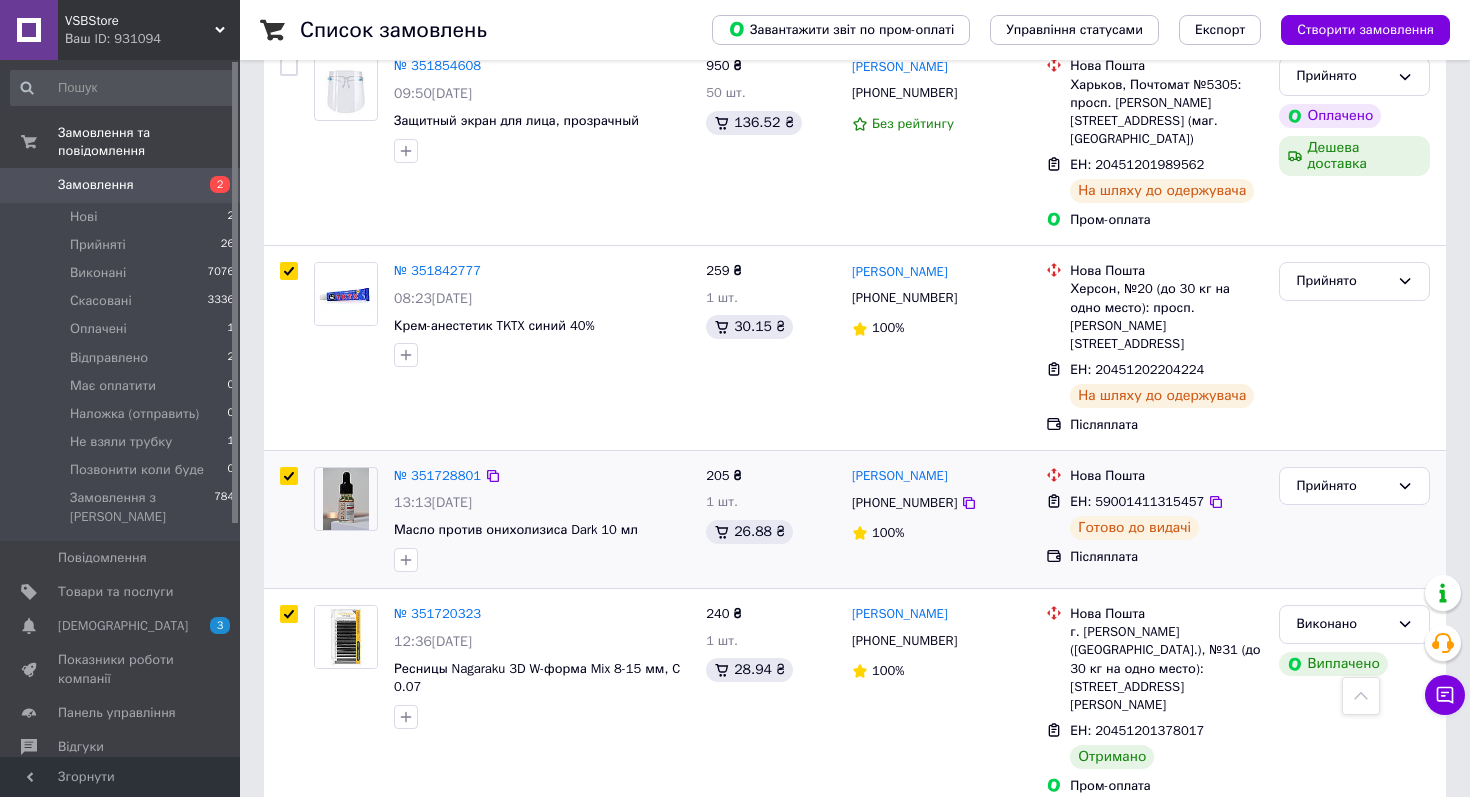 checkbox on "true" 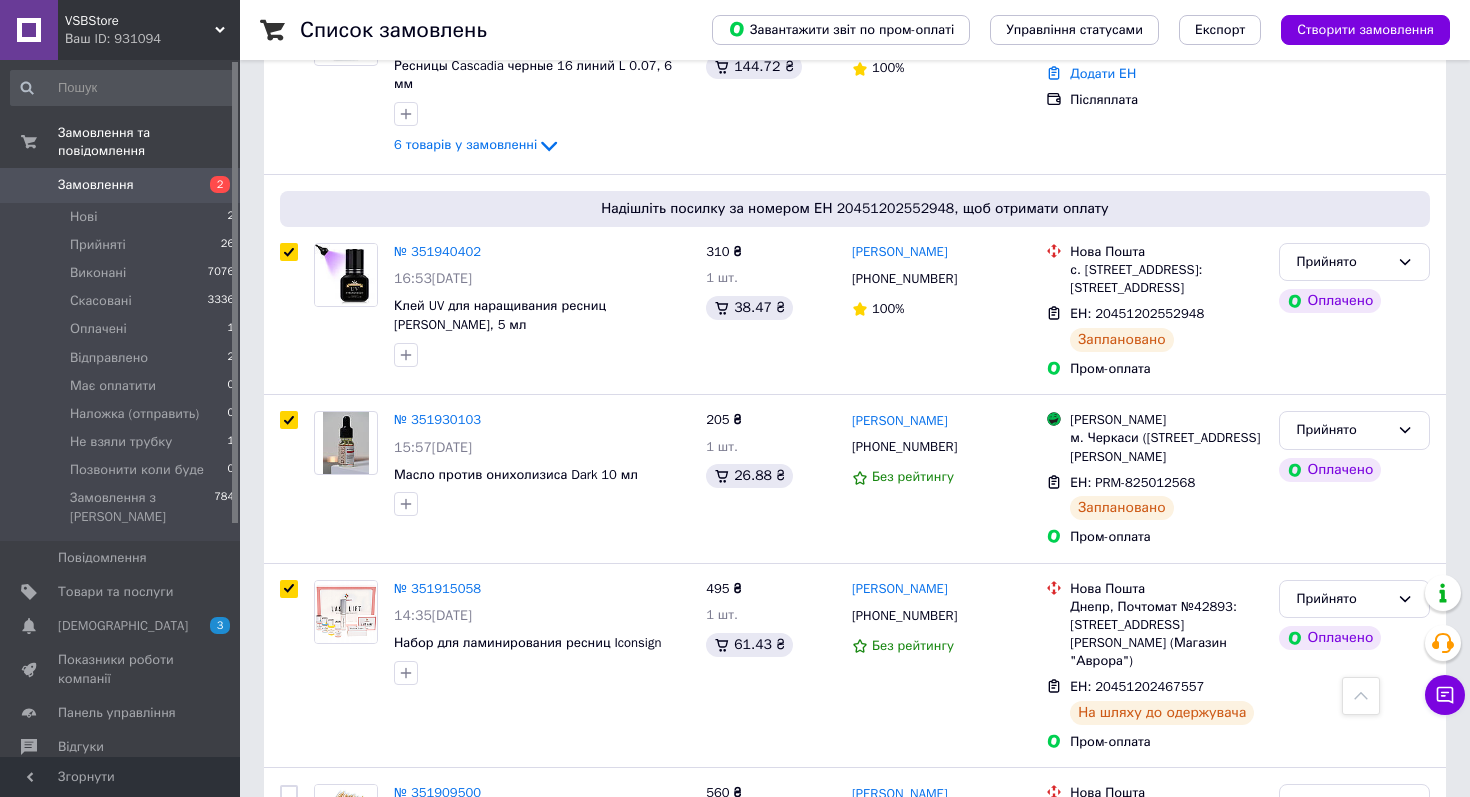 scroll, scrollTop: 0, scrollLeft: 0, axis: both 